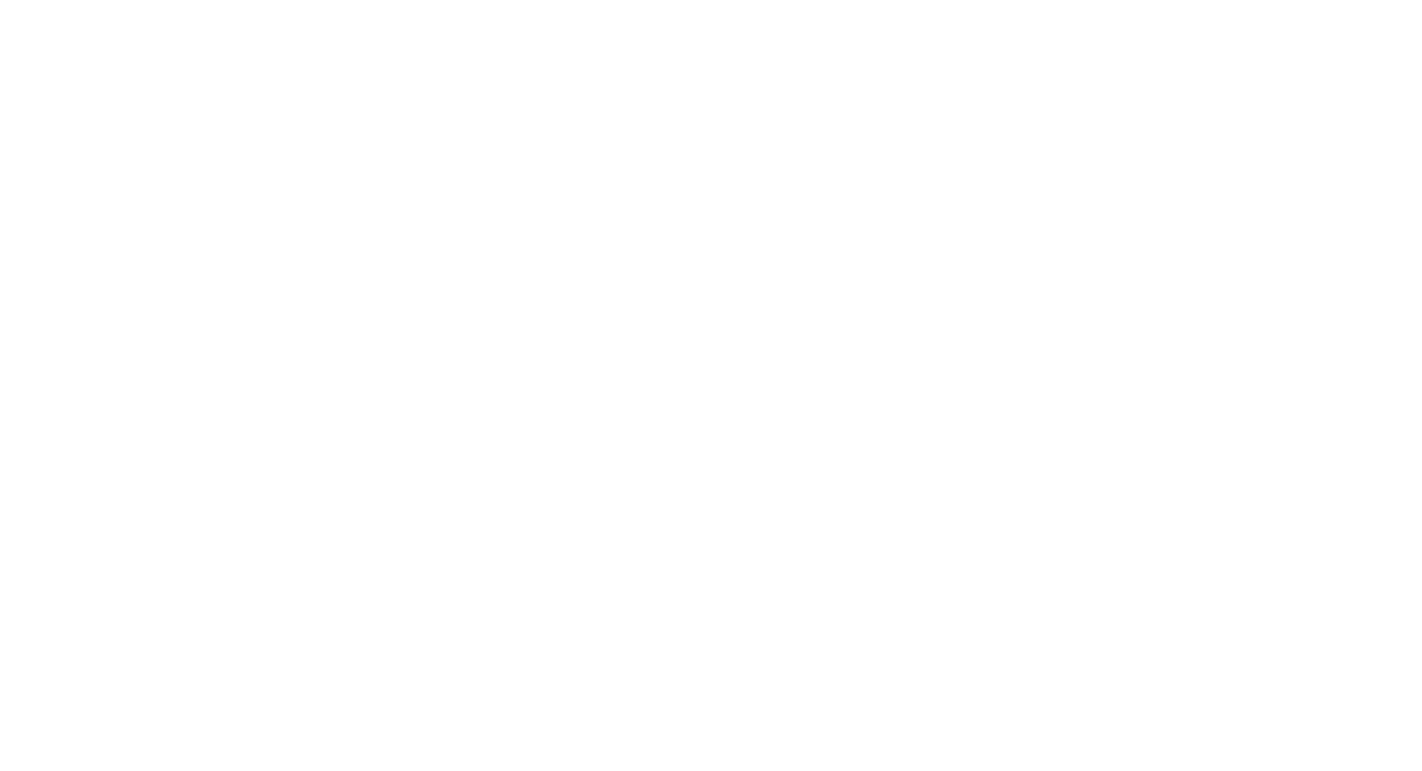 scroll, scrollTop: 0, scrollLeft: 0, axis: both 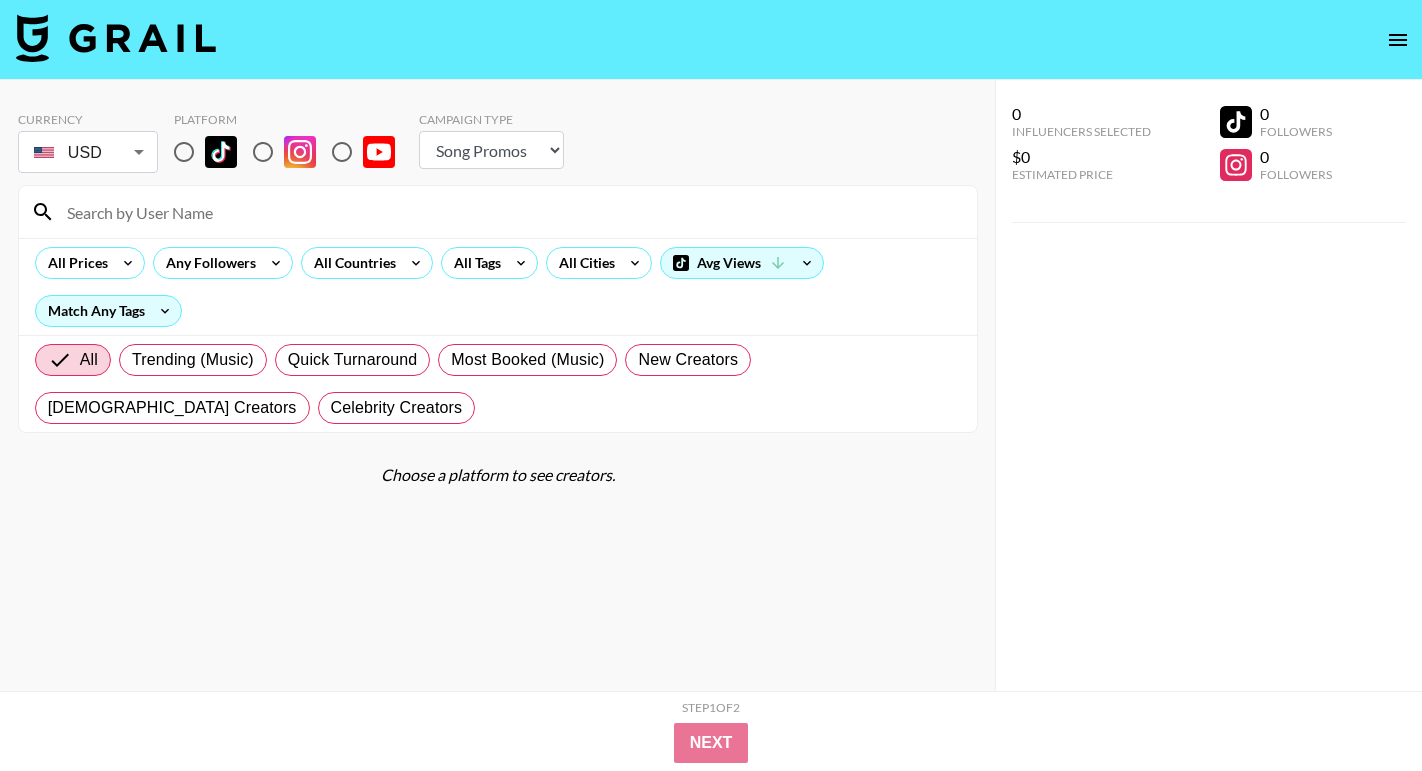click at bounding box center [184, 152] 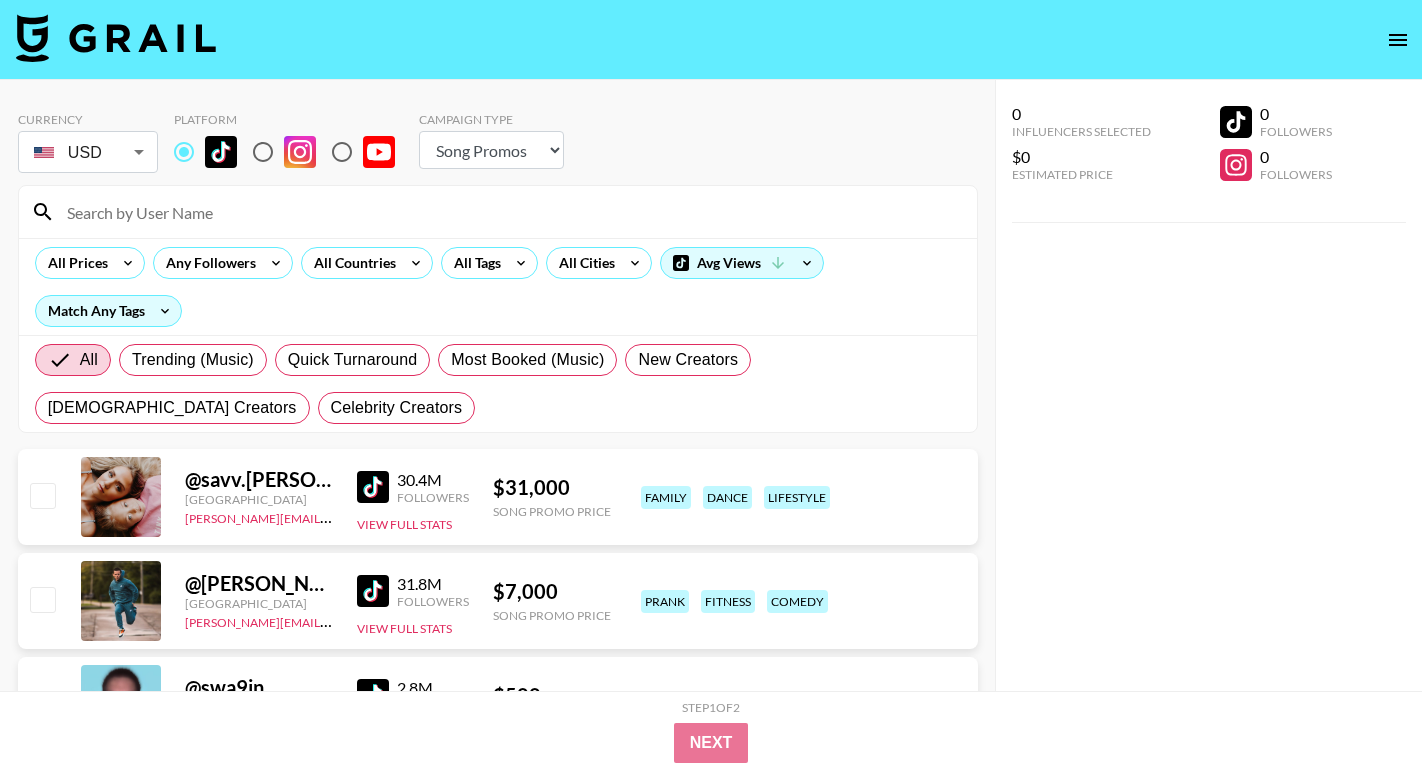 click at bounding box center [510, 212] 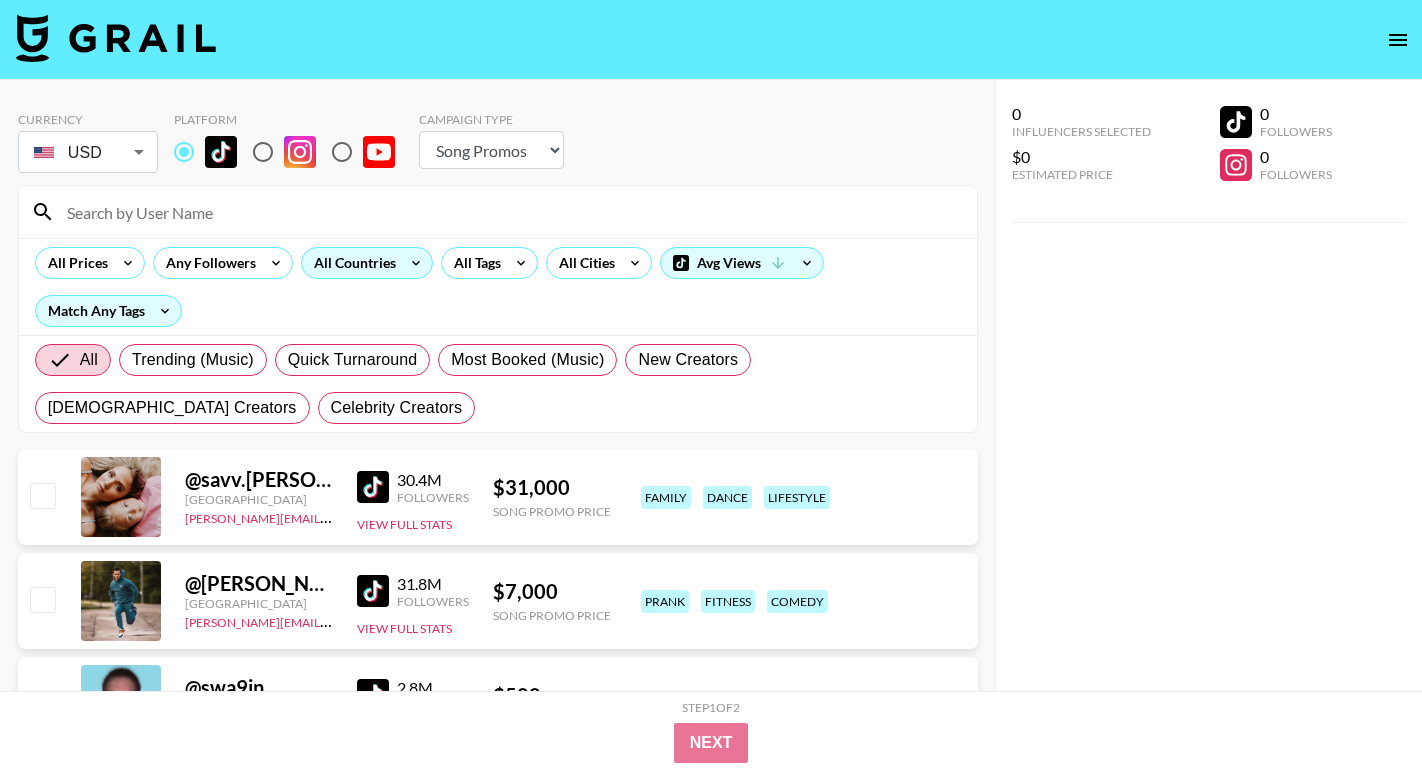 click on "All Countries" at bounding box center [351, 263] 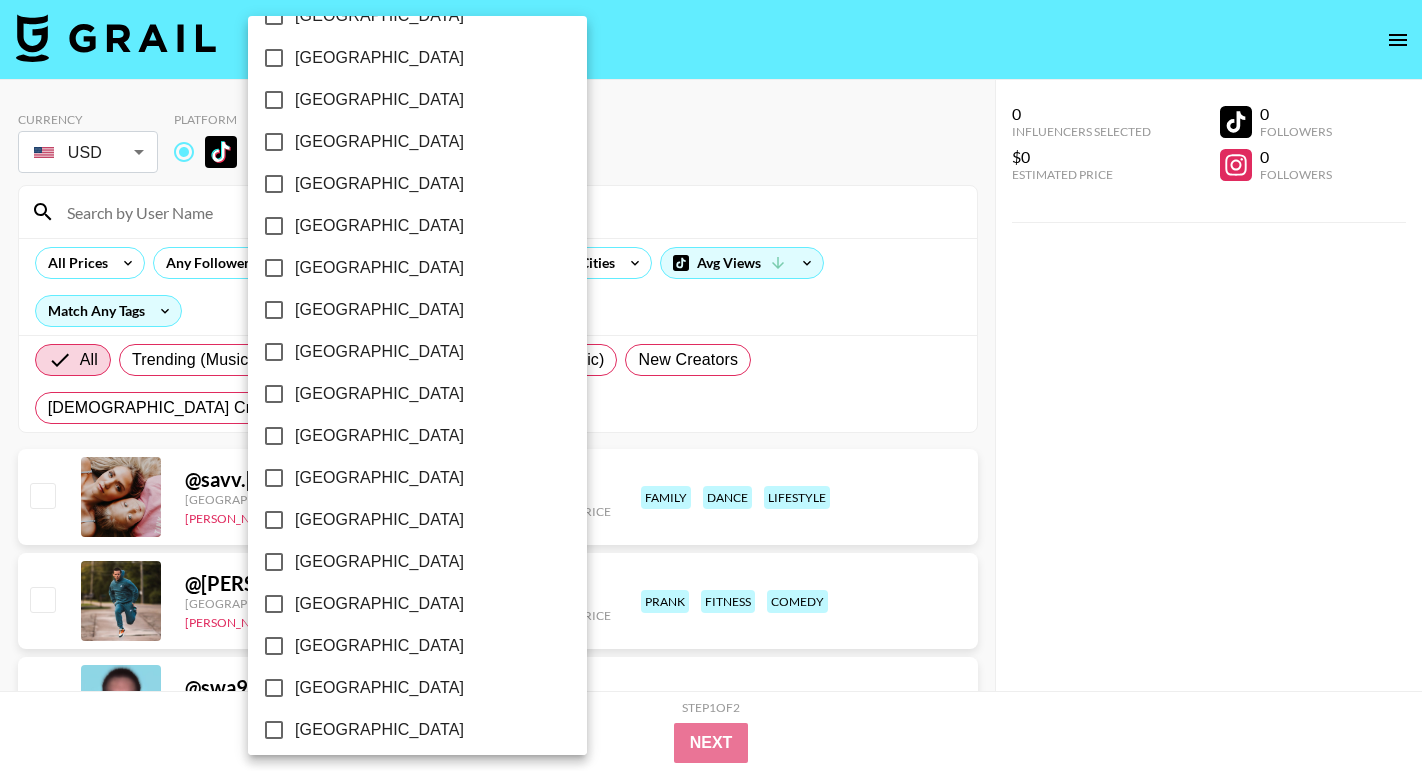 scroll, scrollTop: 1561, scrollLeft: 0, axis: vertical 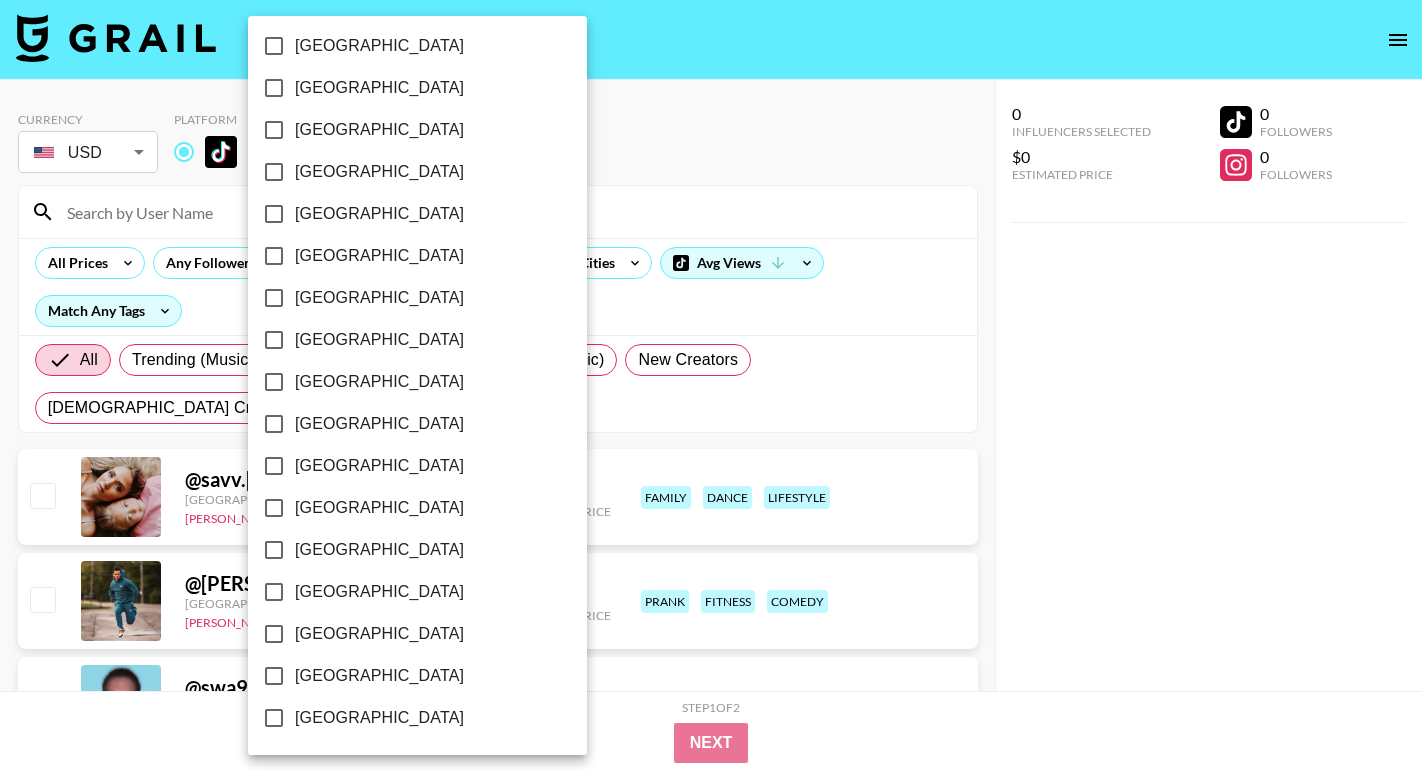 click on "[GEOGRAPHIC_DATA]" at bounding box center (379, 634) 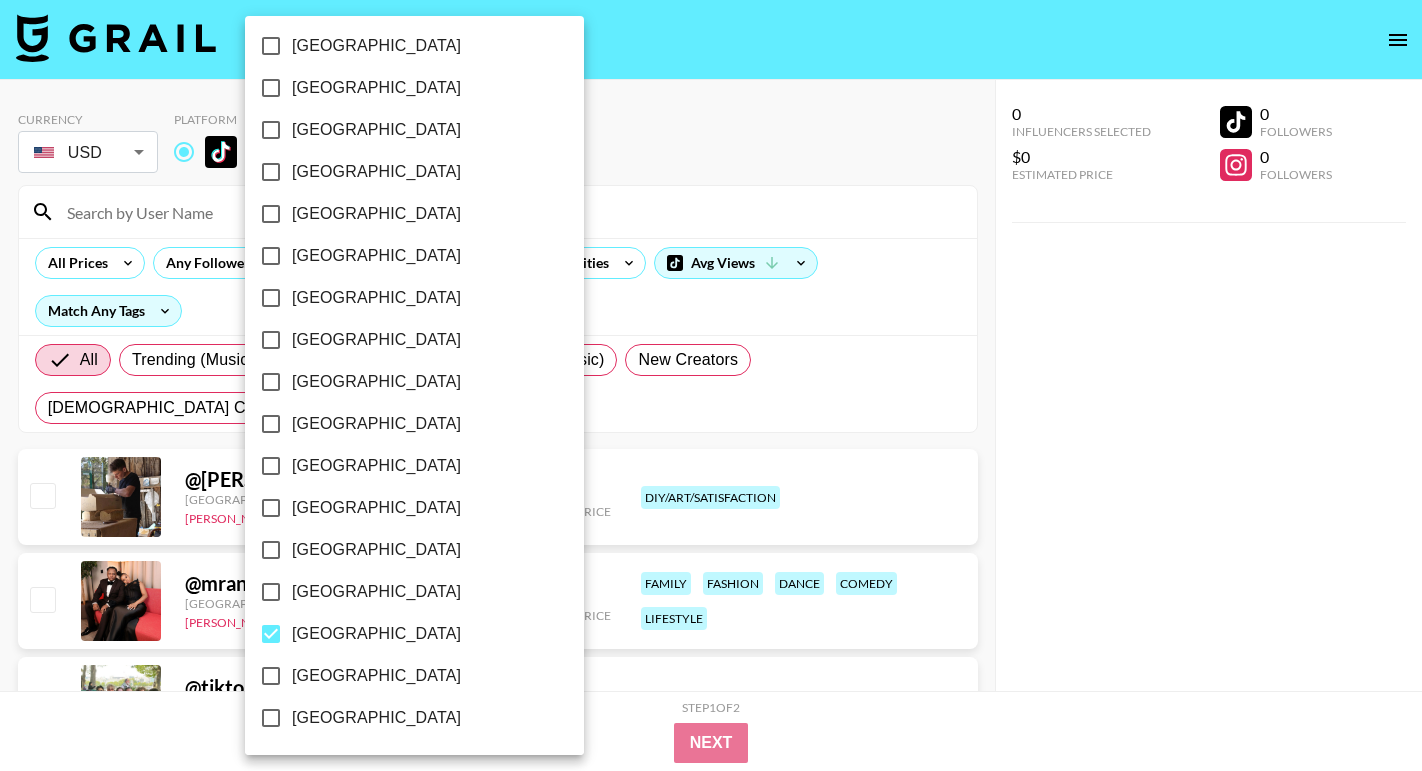 click at bounding box center (711, 385) 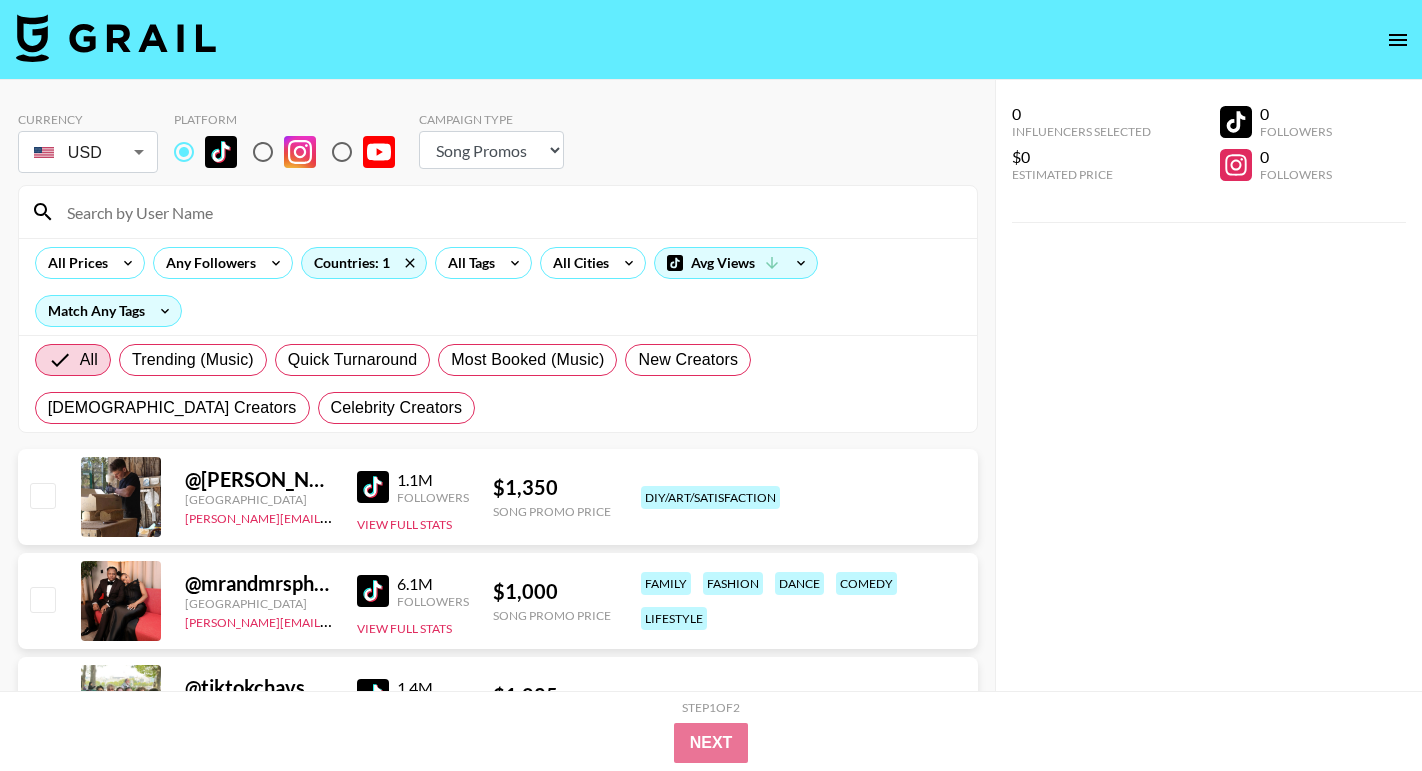 click 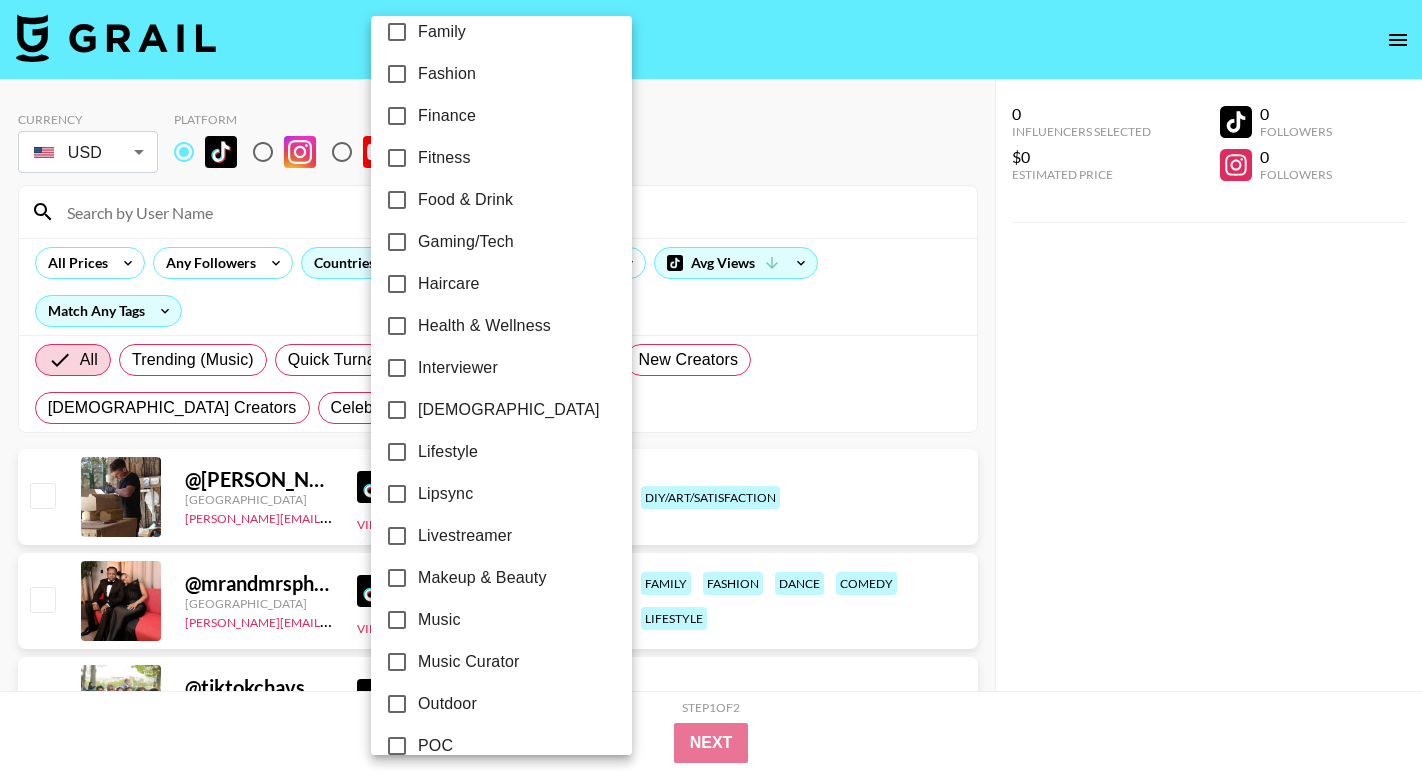 scroll, scrollTop: 781, scrollLeft: 0, axis: vertical 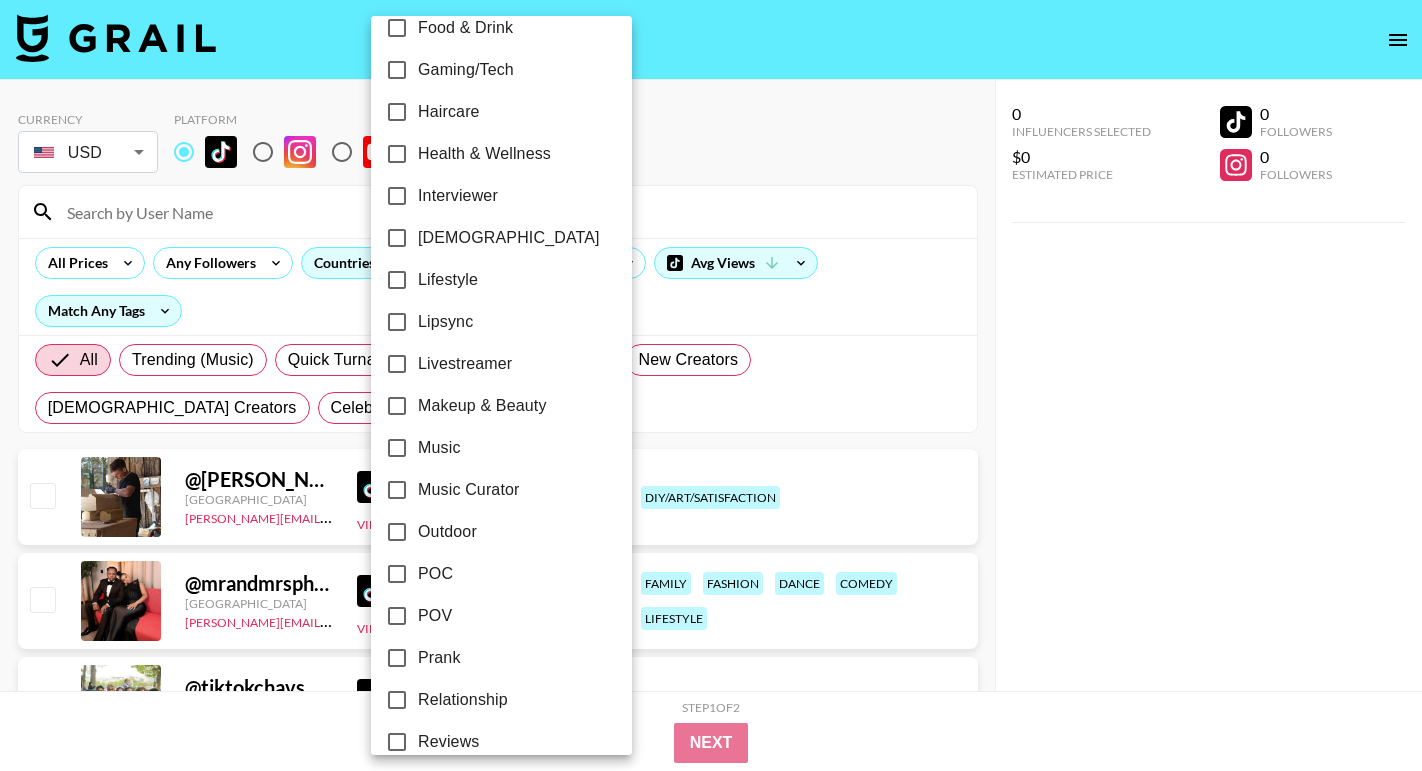 click on "Lipsync" at bounding box center (445, 322) 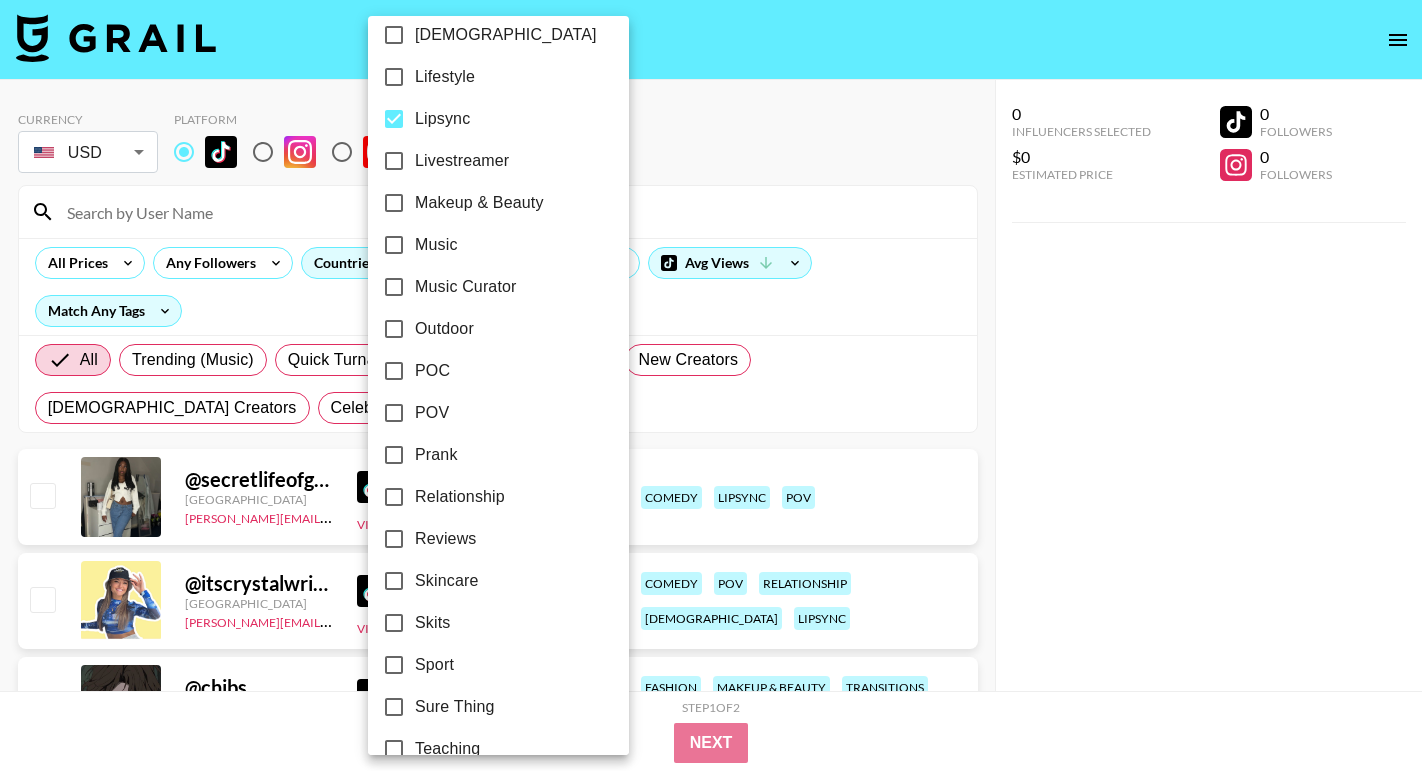 scroll, scrollTop: 1141, scrollLeft: 0, axis: vertical 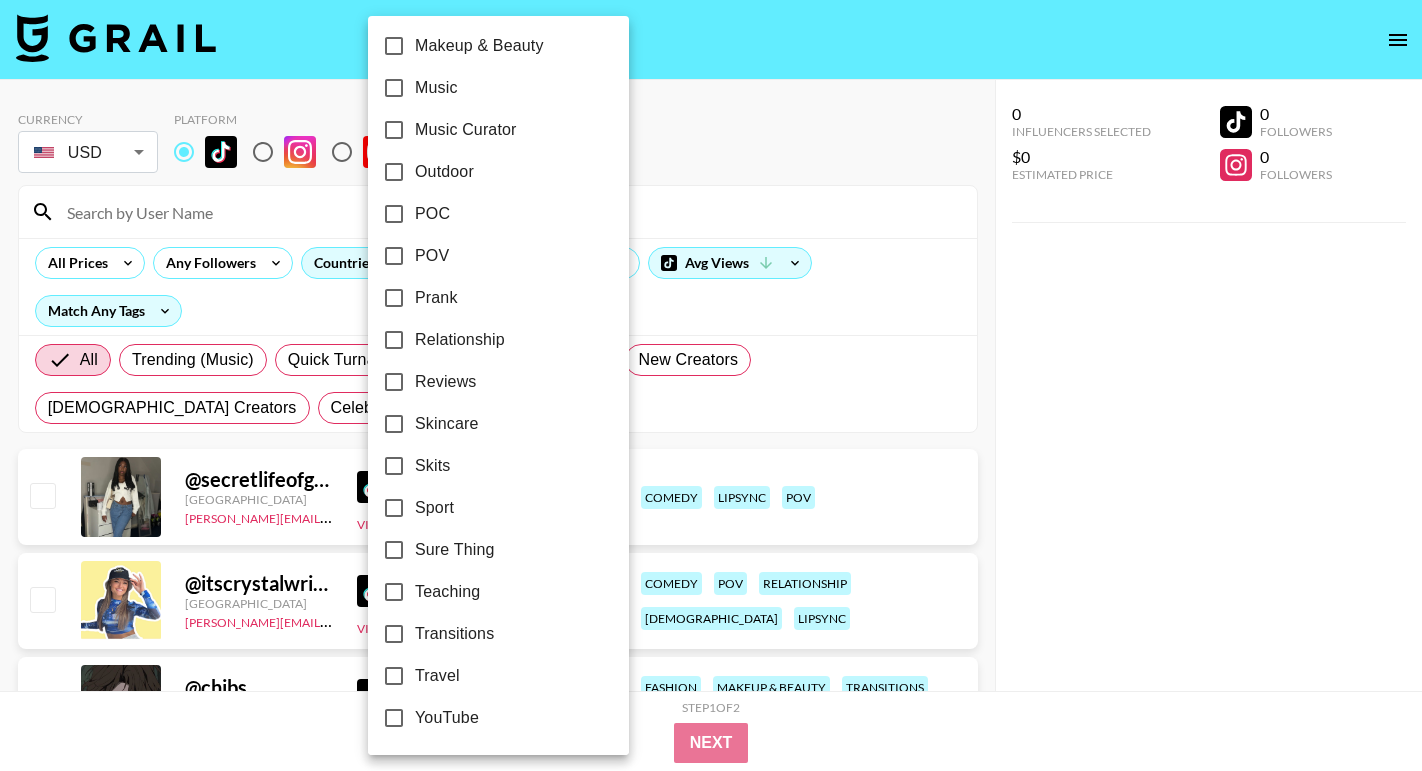 click on "POV" at bounding box center (432, 256) 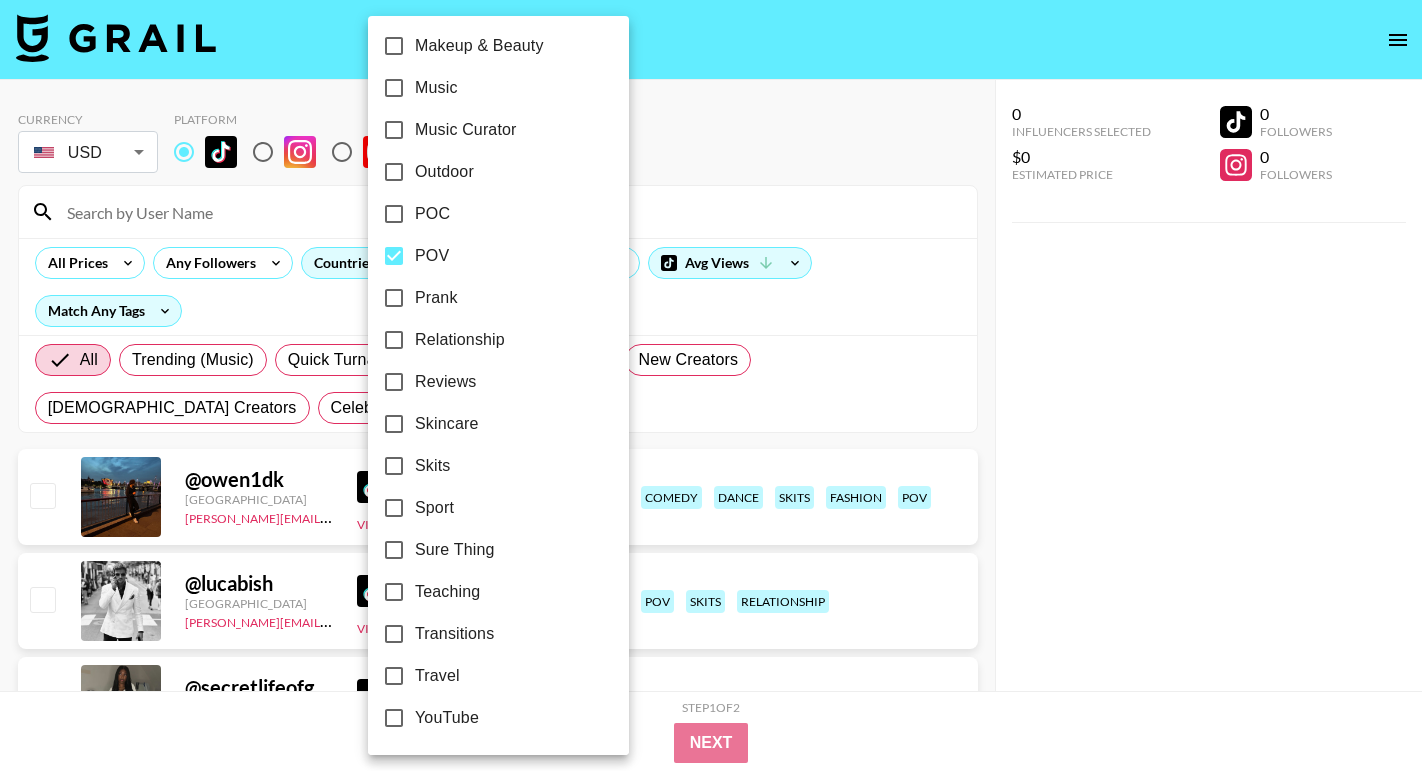 click at bounding box center [711, 385] 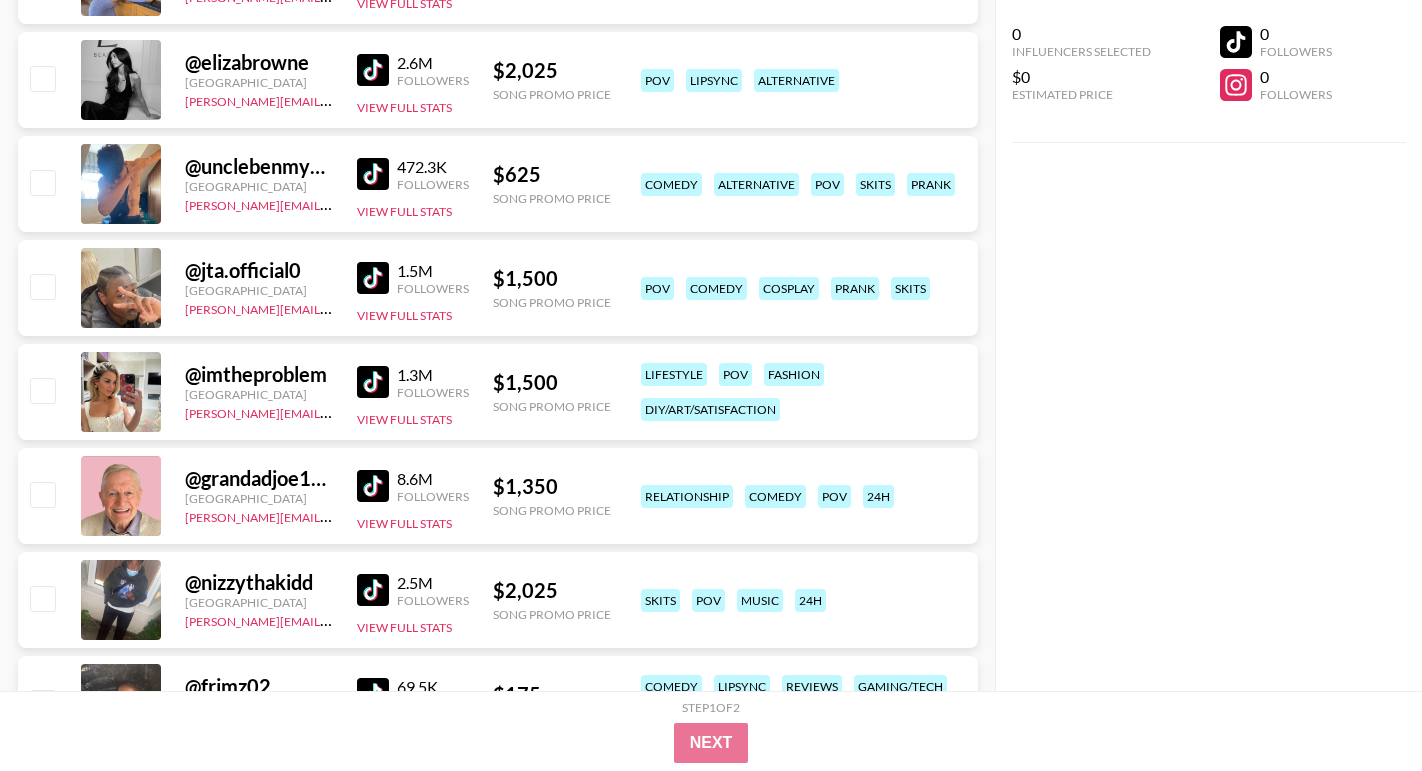 scroll, scrollTop: 2715, scrollLeft: 0, axis: vertical 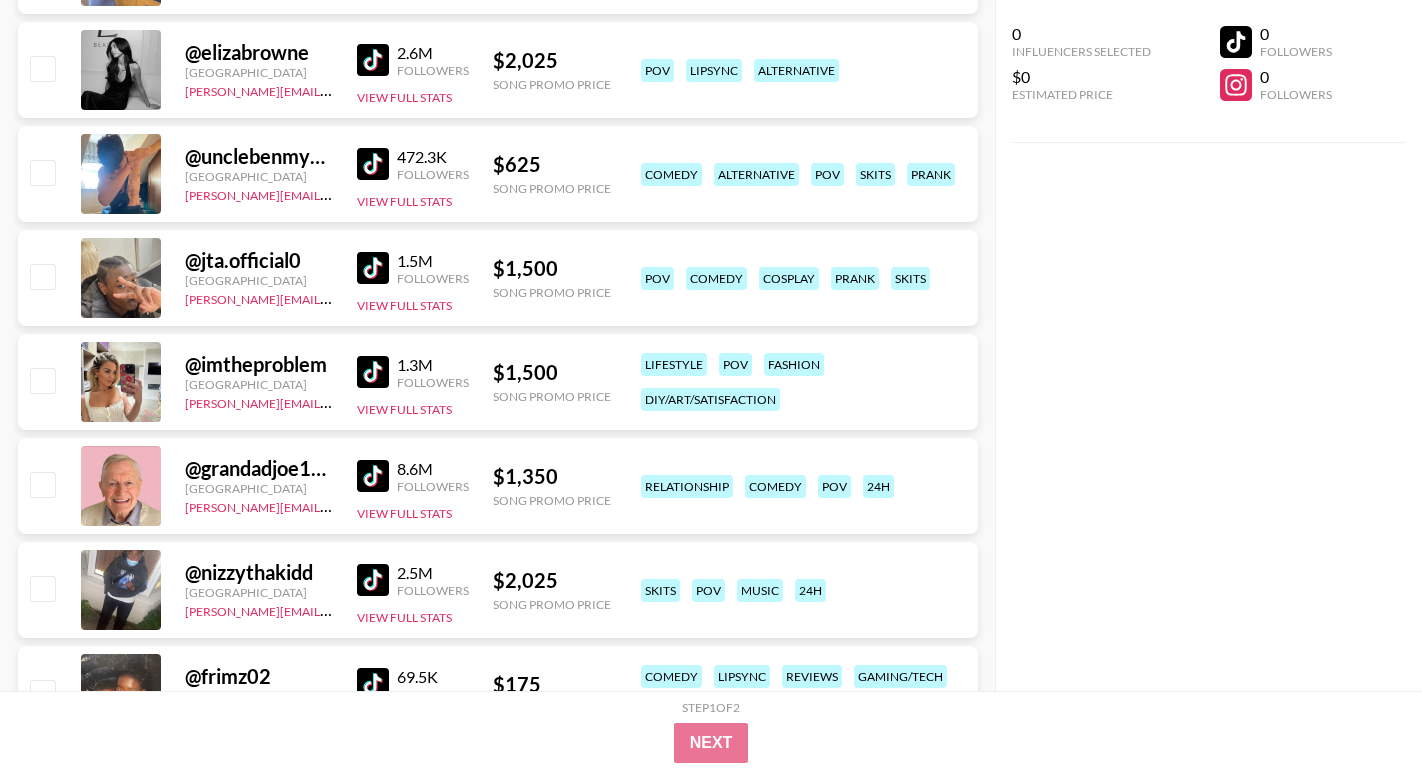 click at bounding box center (373, 372) 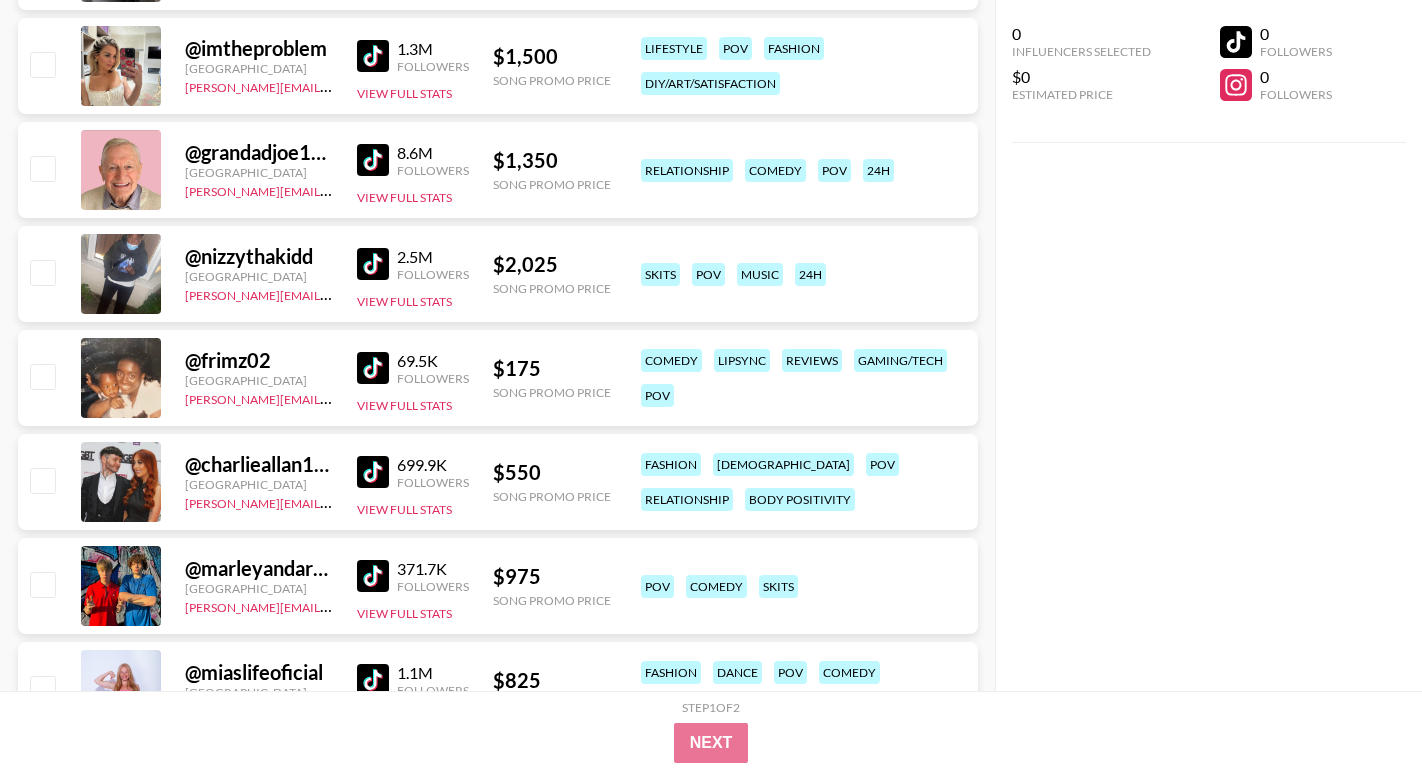 scroll, scrollTop: 3064, scrollLeft: 0, axis: vertical 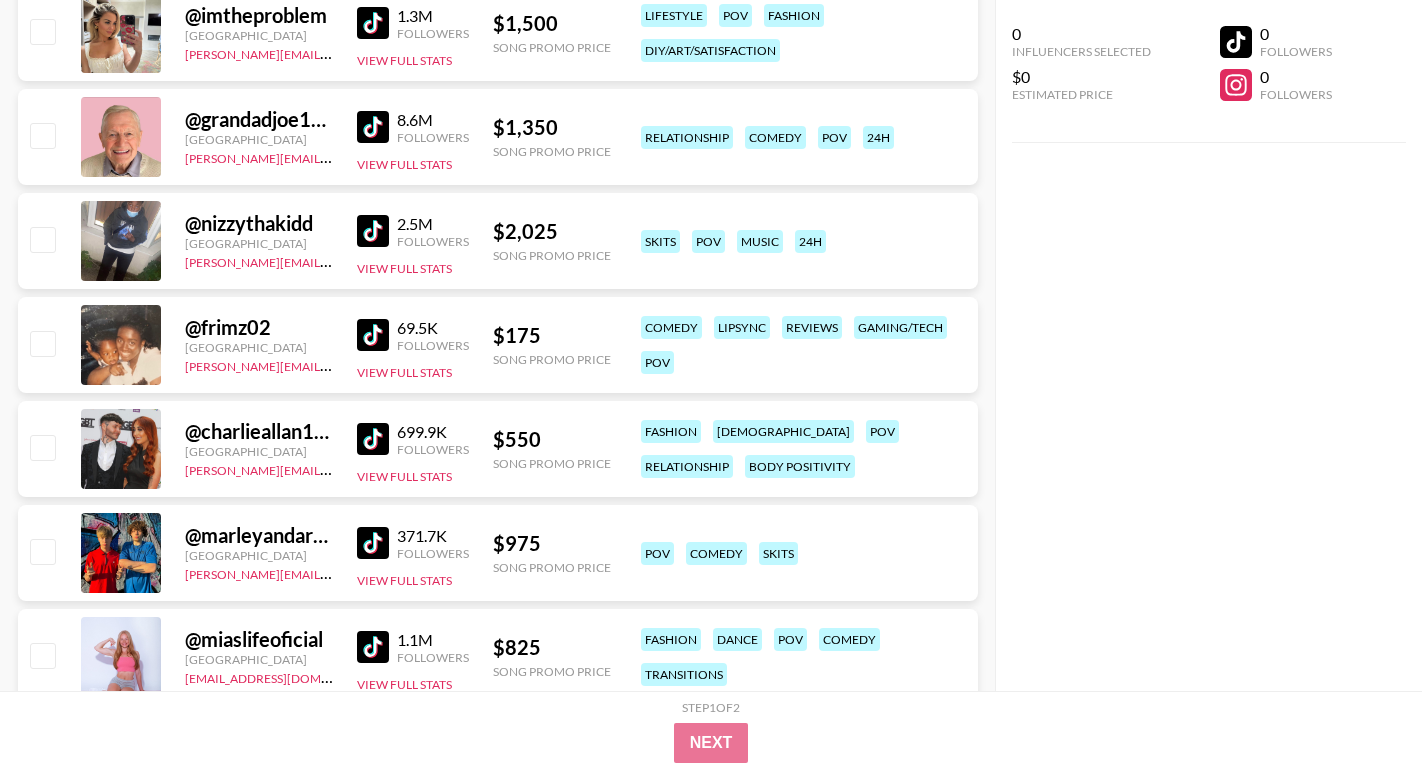 click at bounding box center [373, 127] 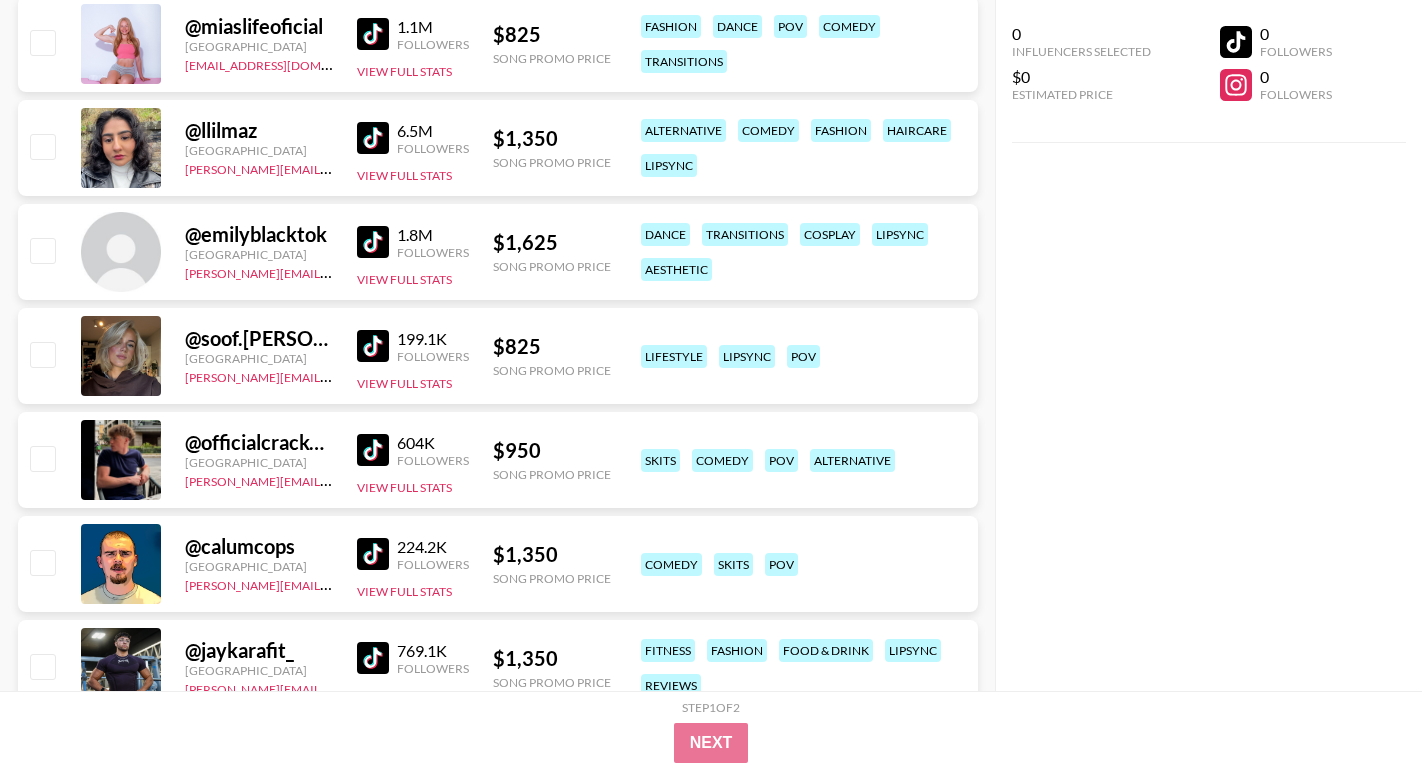 scroll, scrollTop: 3714, scrollLeft: 0, axis: vertical 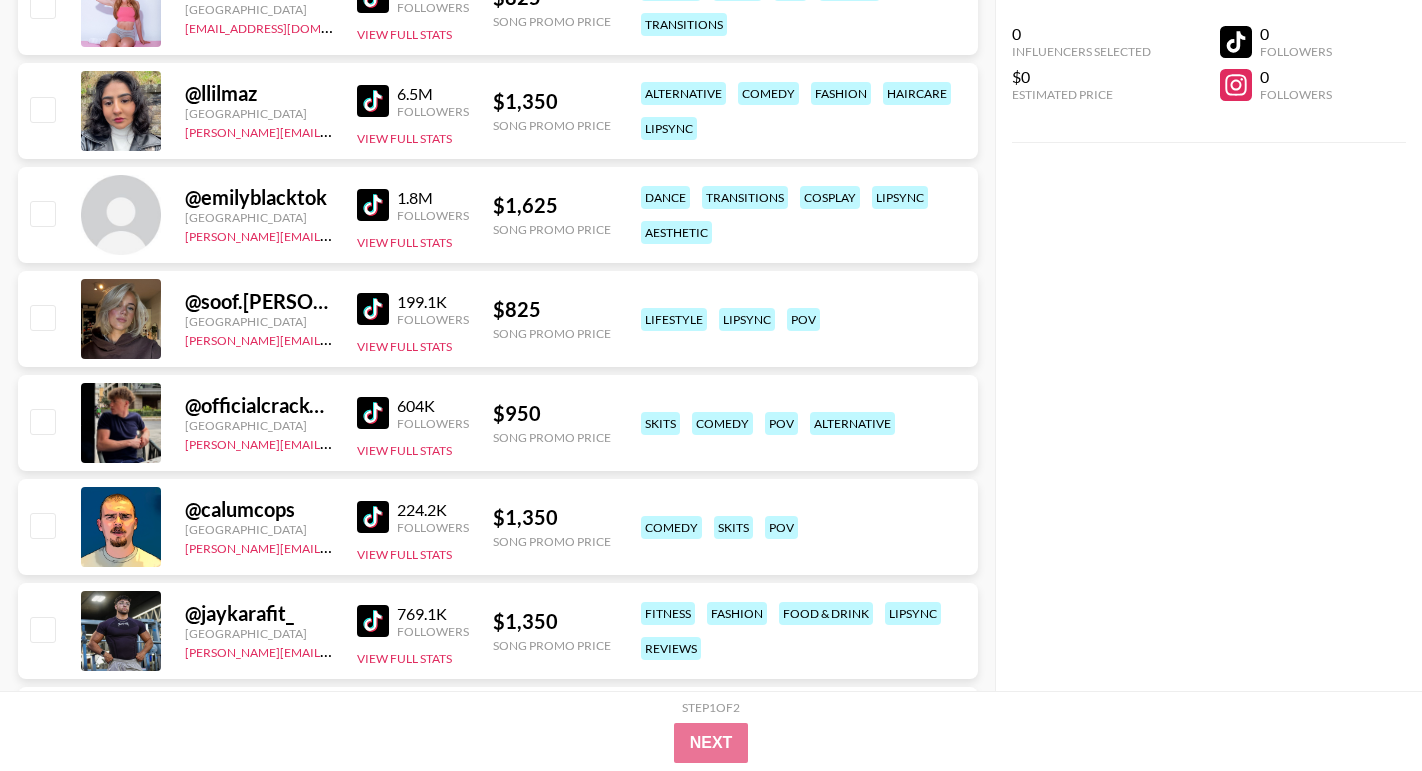 click at bounding box center (373, 309) 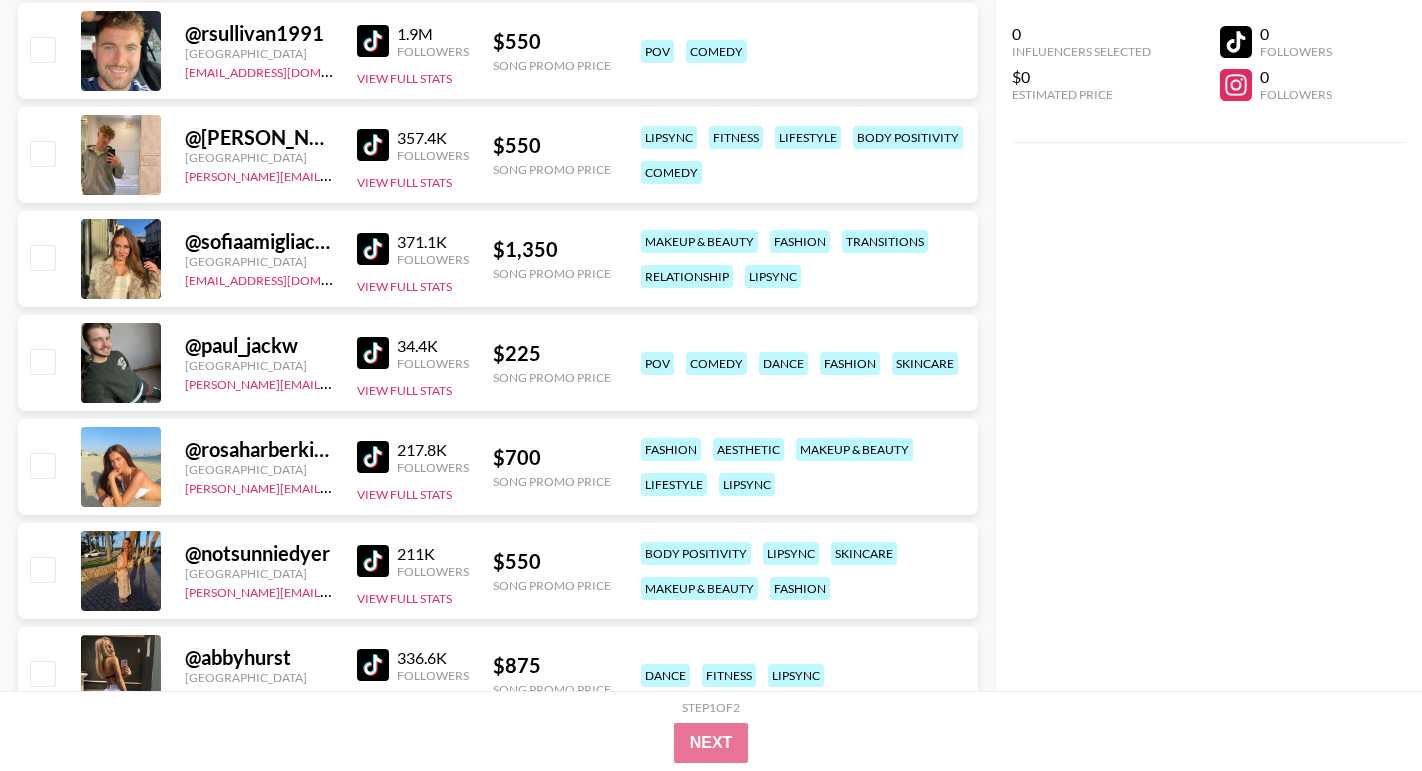 scroll, scrollTop: 4824, scrollLeft: 0, axis: vertical 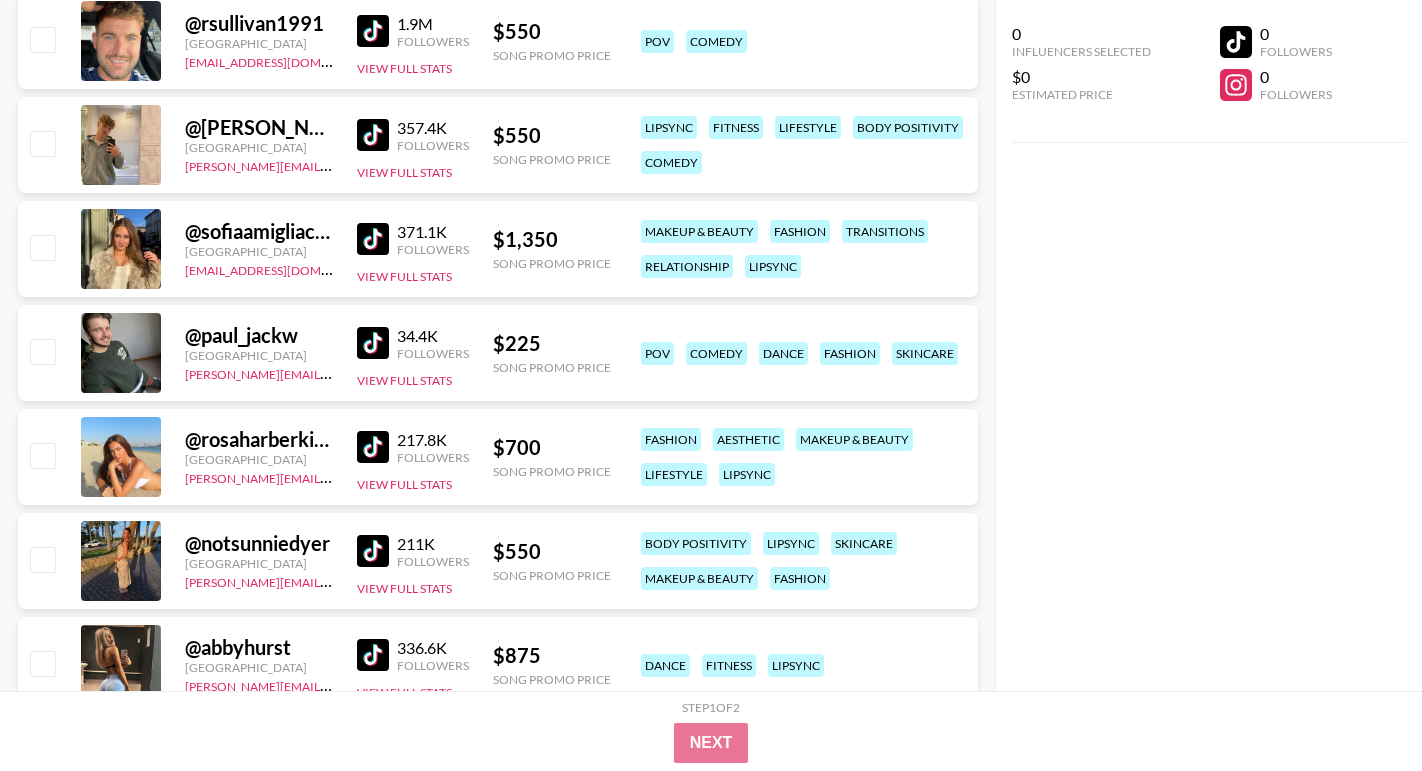 click at bounding box center (373, 447) 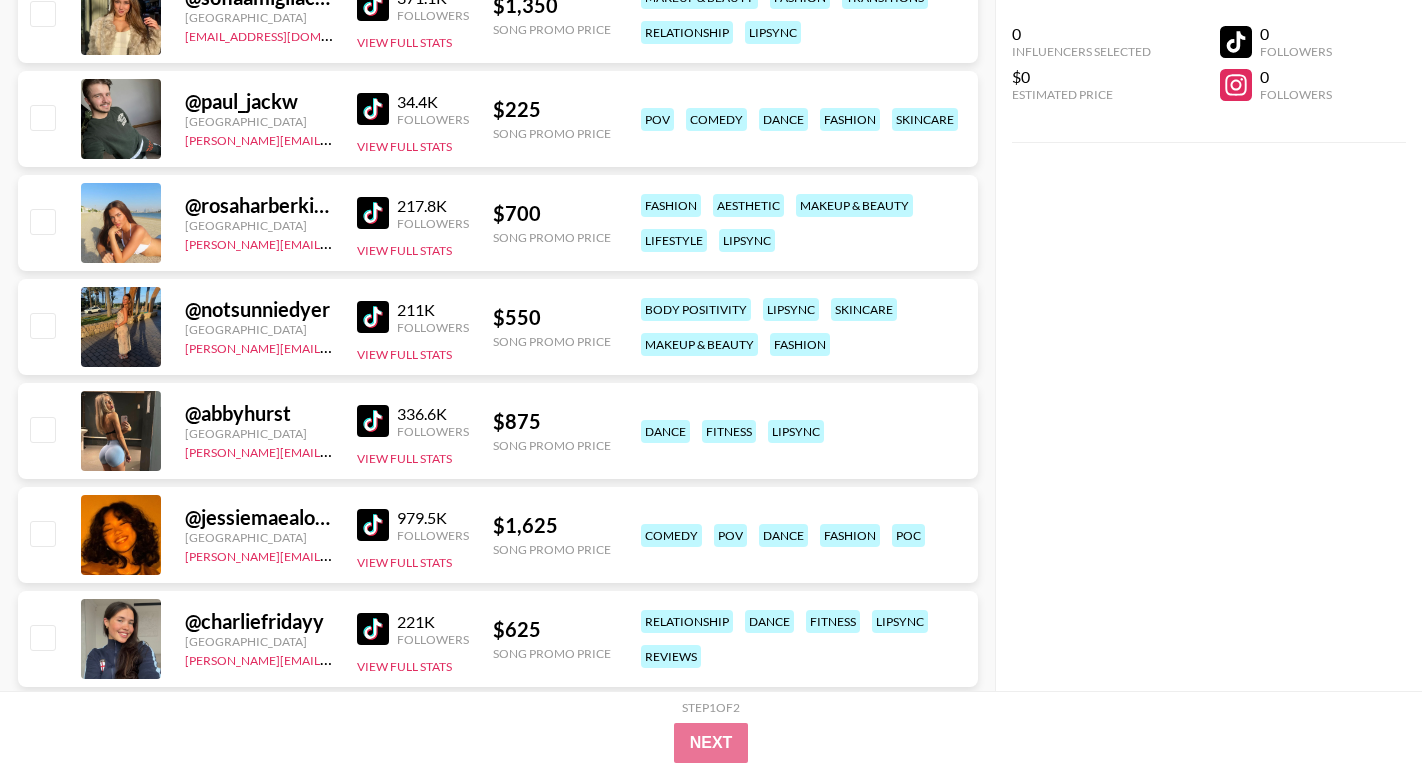 scroll, scrollTop: 5232, scrollLeft: 0, axis: vertical 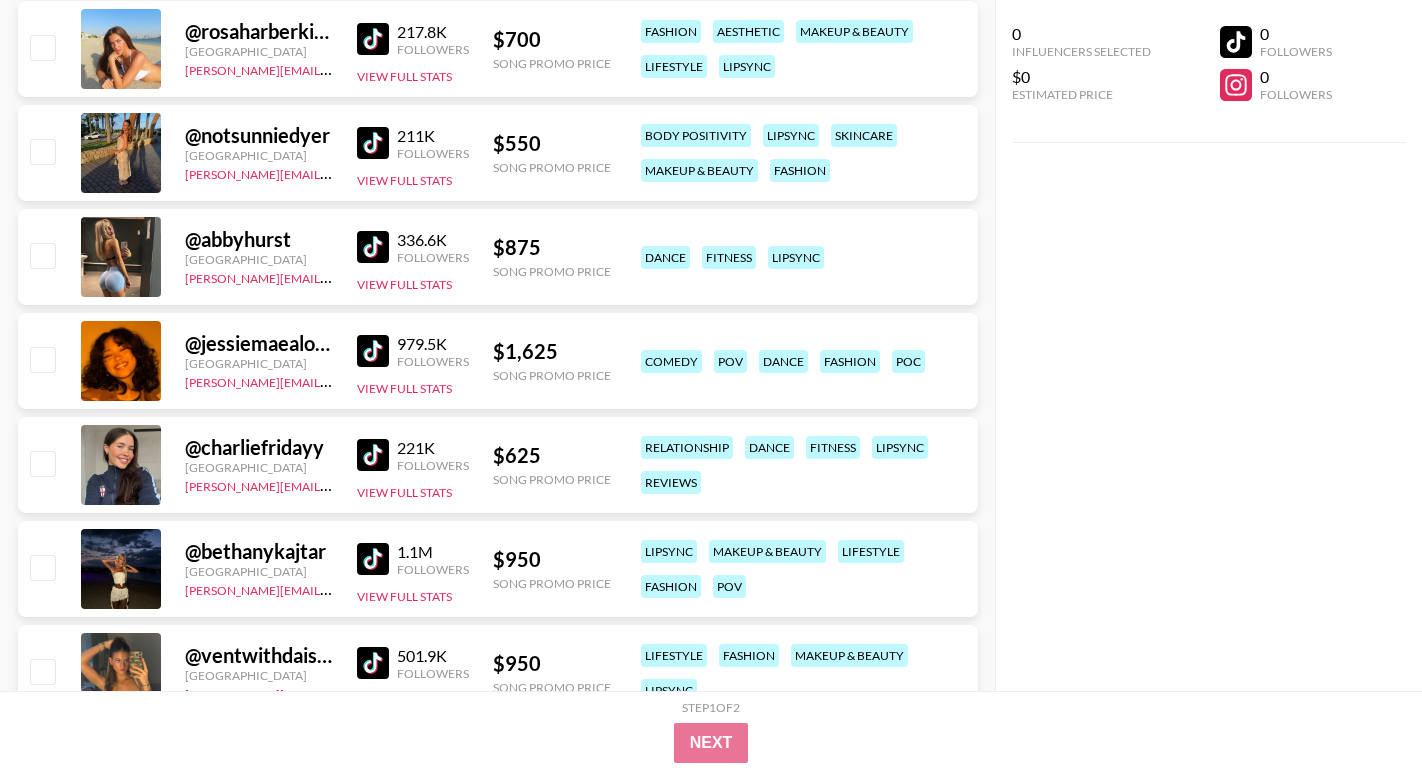 click at bounding box center [373, 351] 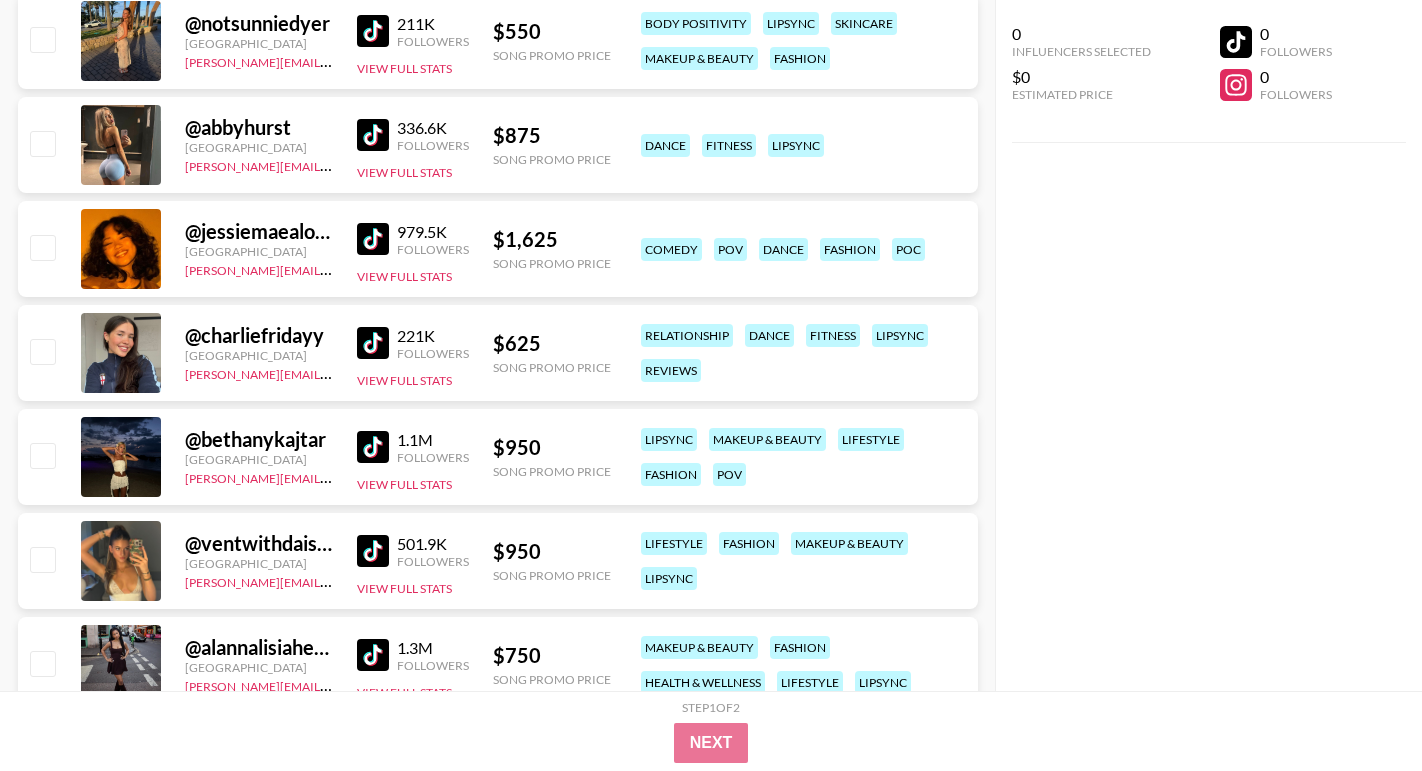 scroll, scrollTop: 5364, scrollLeft: 0, axis: vertical 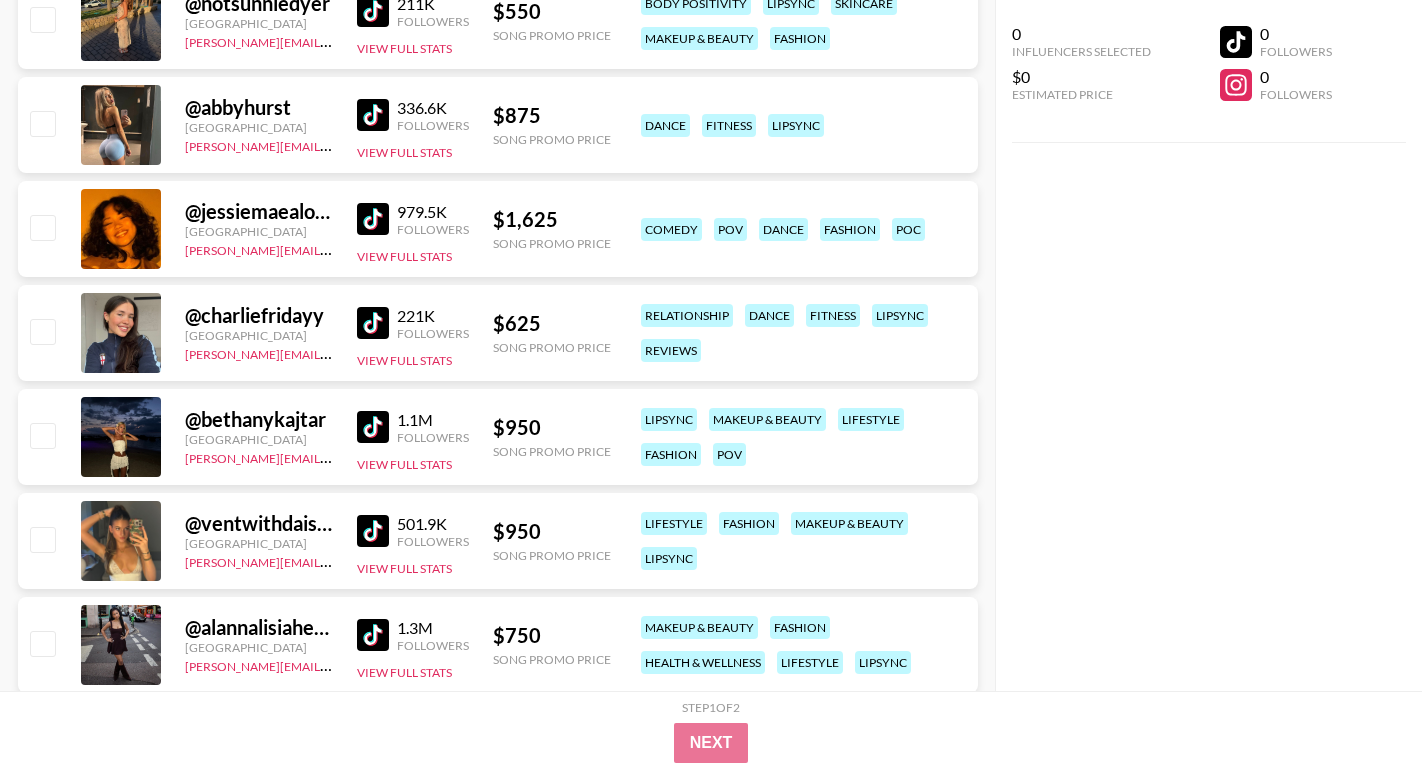 click at bounding box center [373, 531] 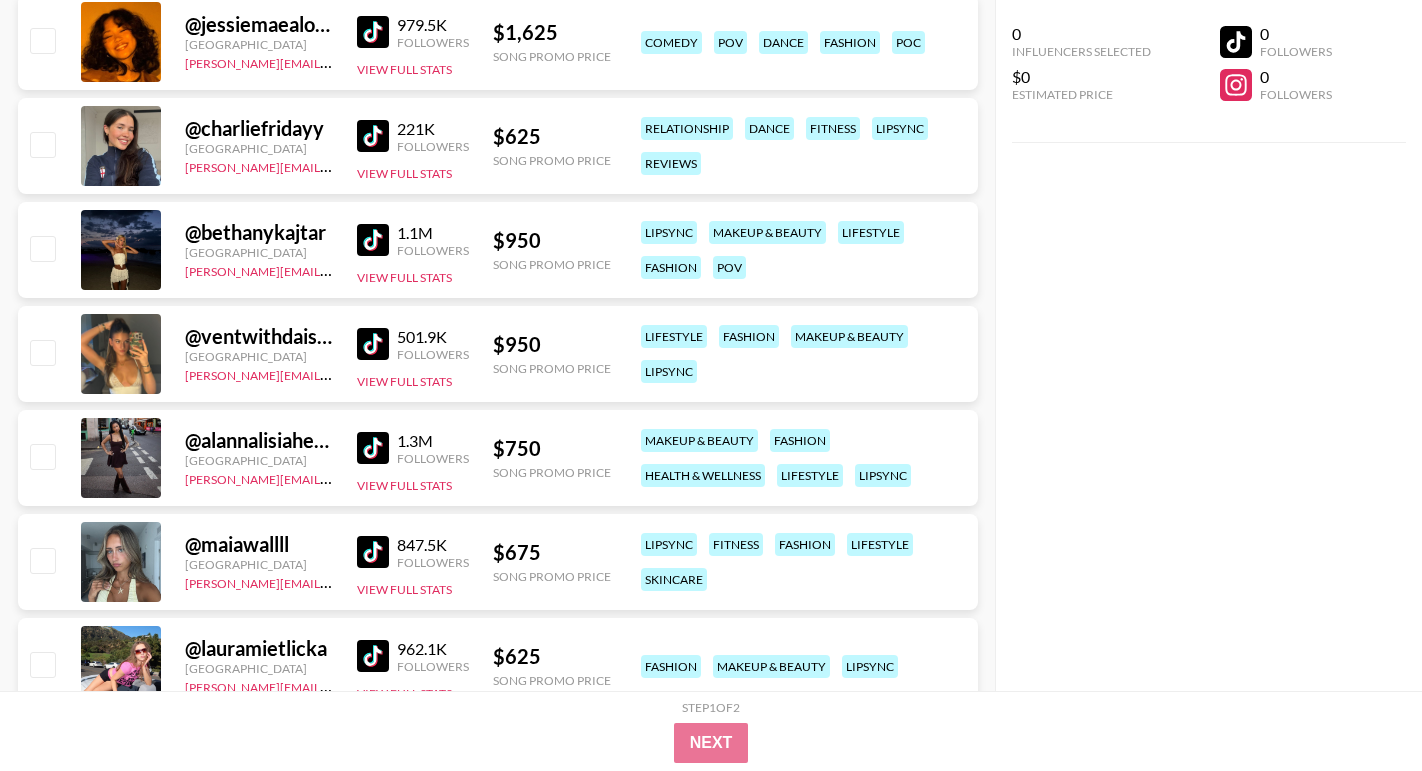 scroll, scrollTop: 5594, scrollLeft: 0, axis: vertical 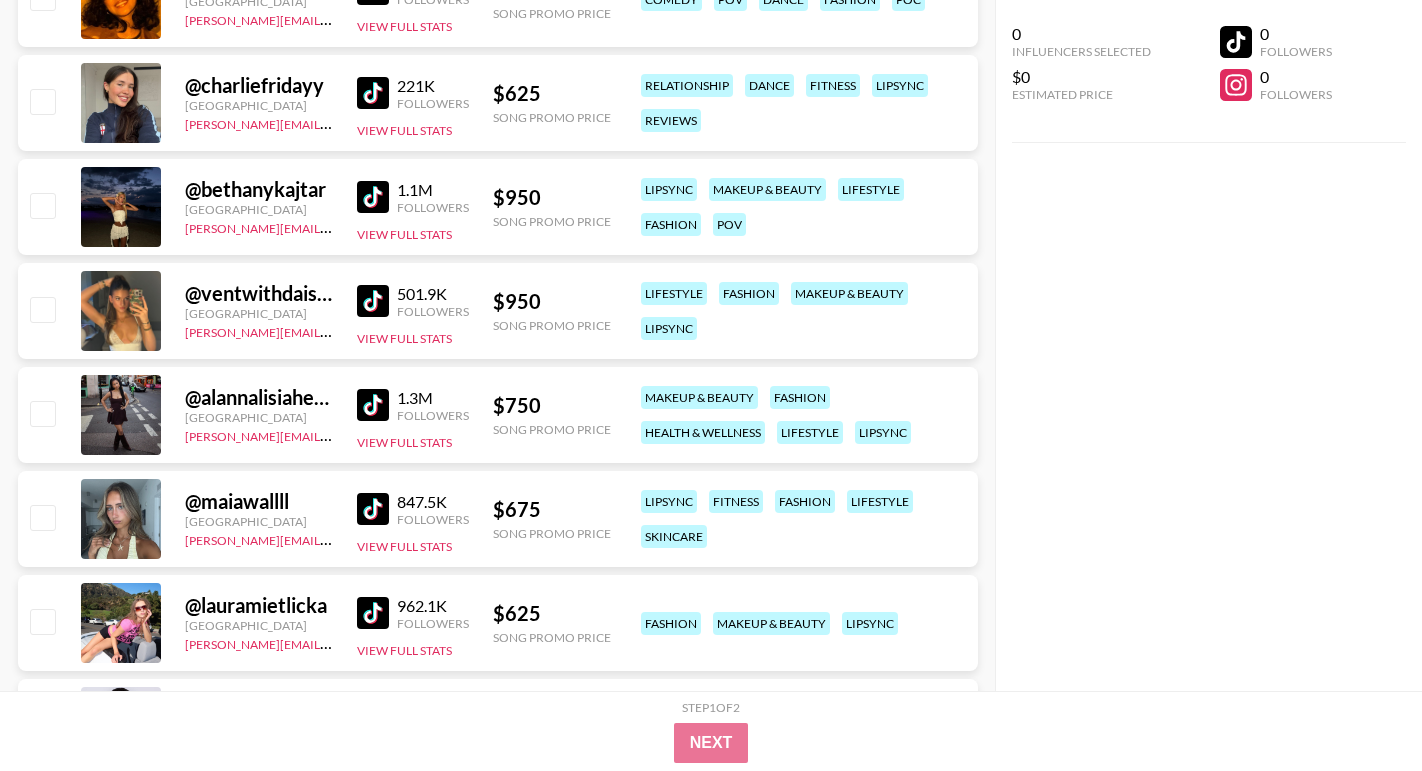 click at bounding box center [373, 509] 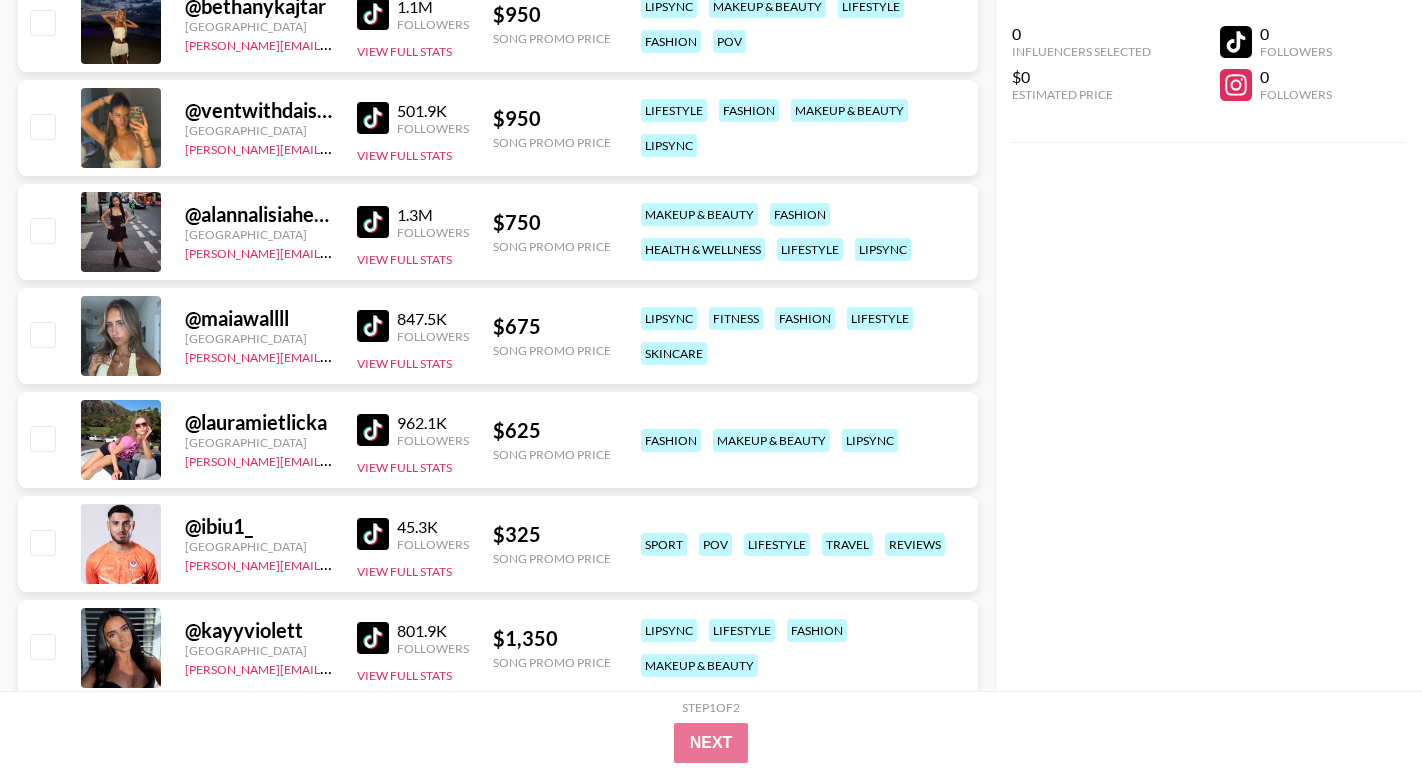 scroll, scrollTop: 5841, scrollLeft: 0, axis: vertical 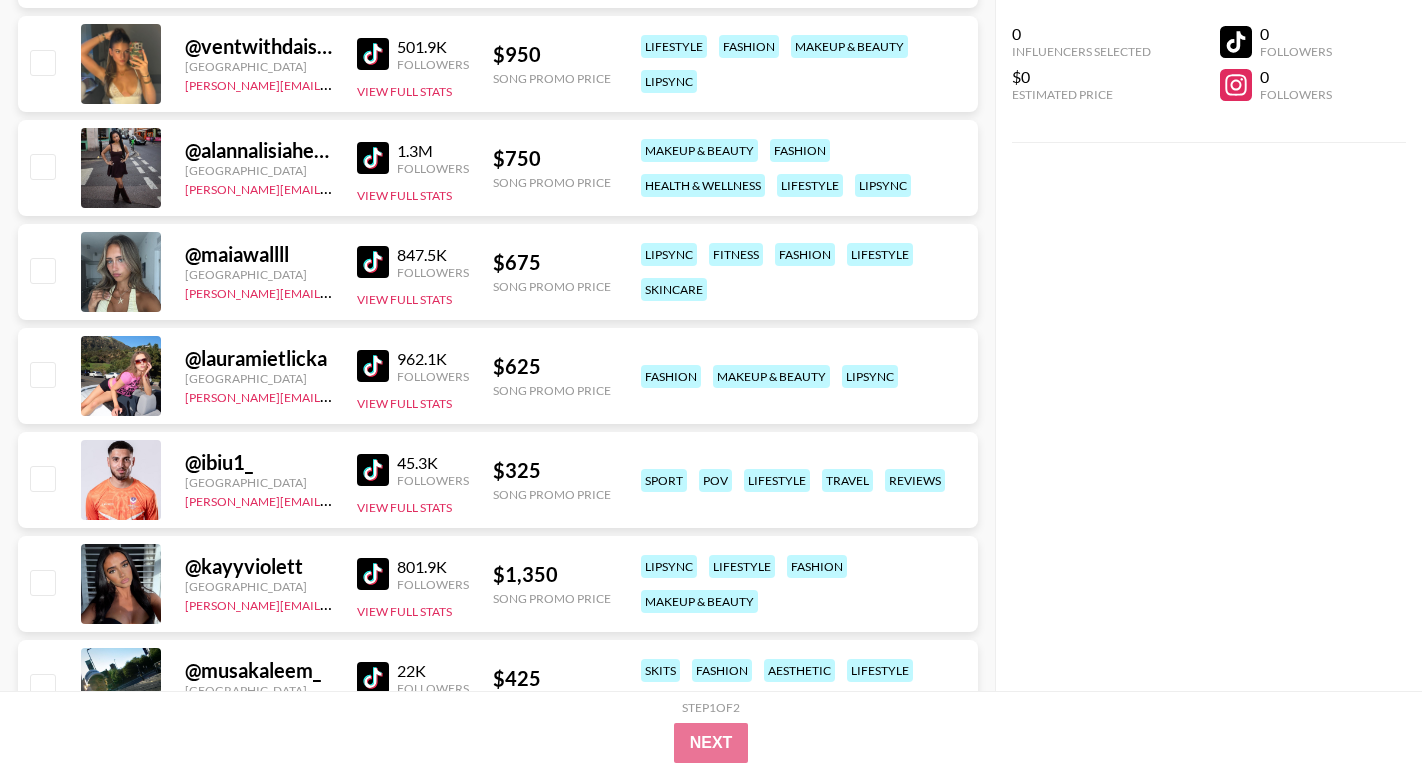 click at bounding box center [373, 366] 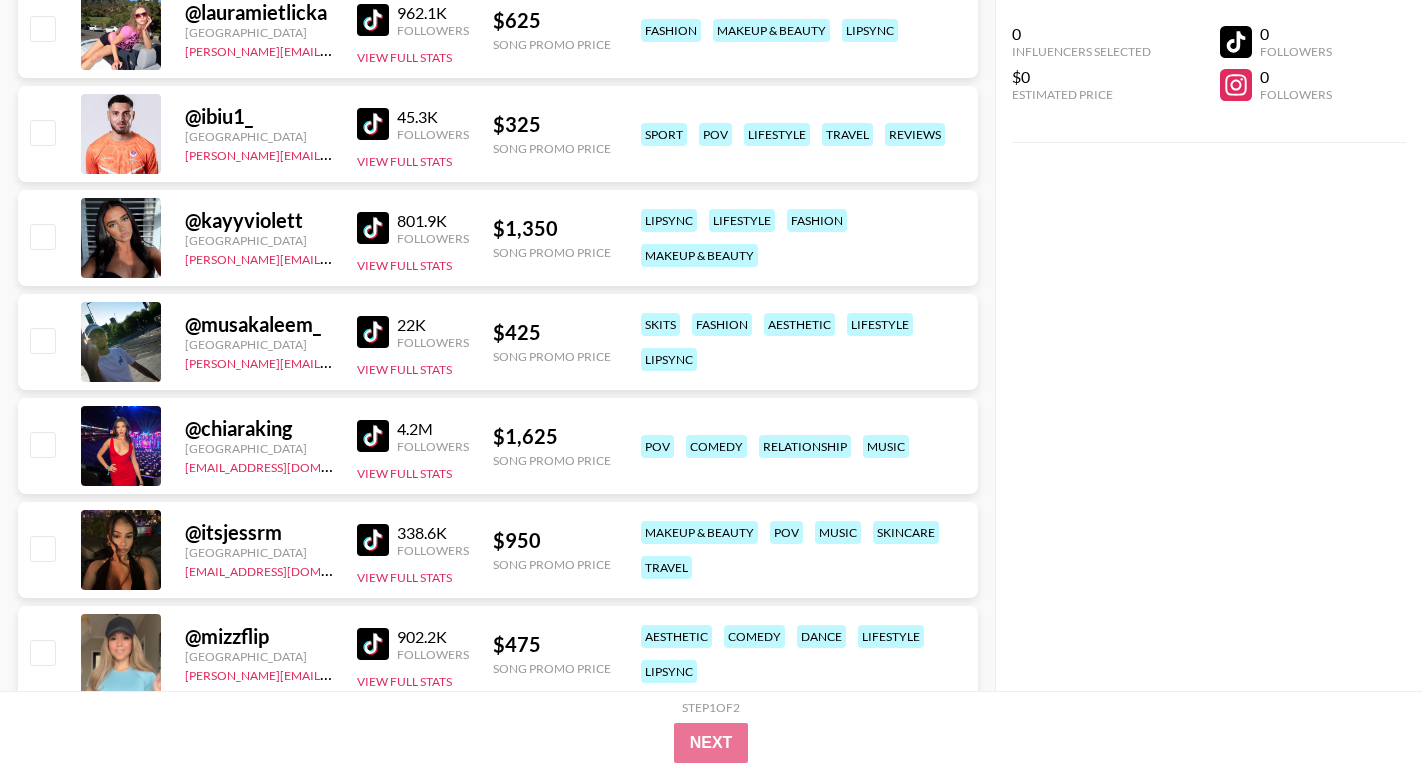 scroll, scrollTop: 6199, scrollLeft: 0, axis: vertical 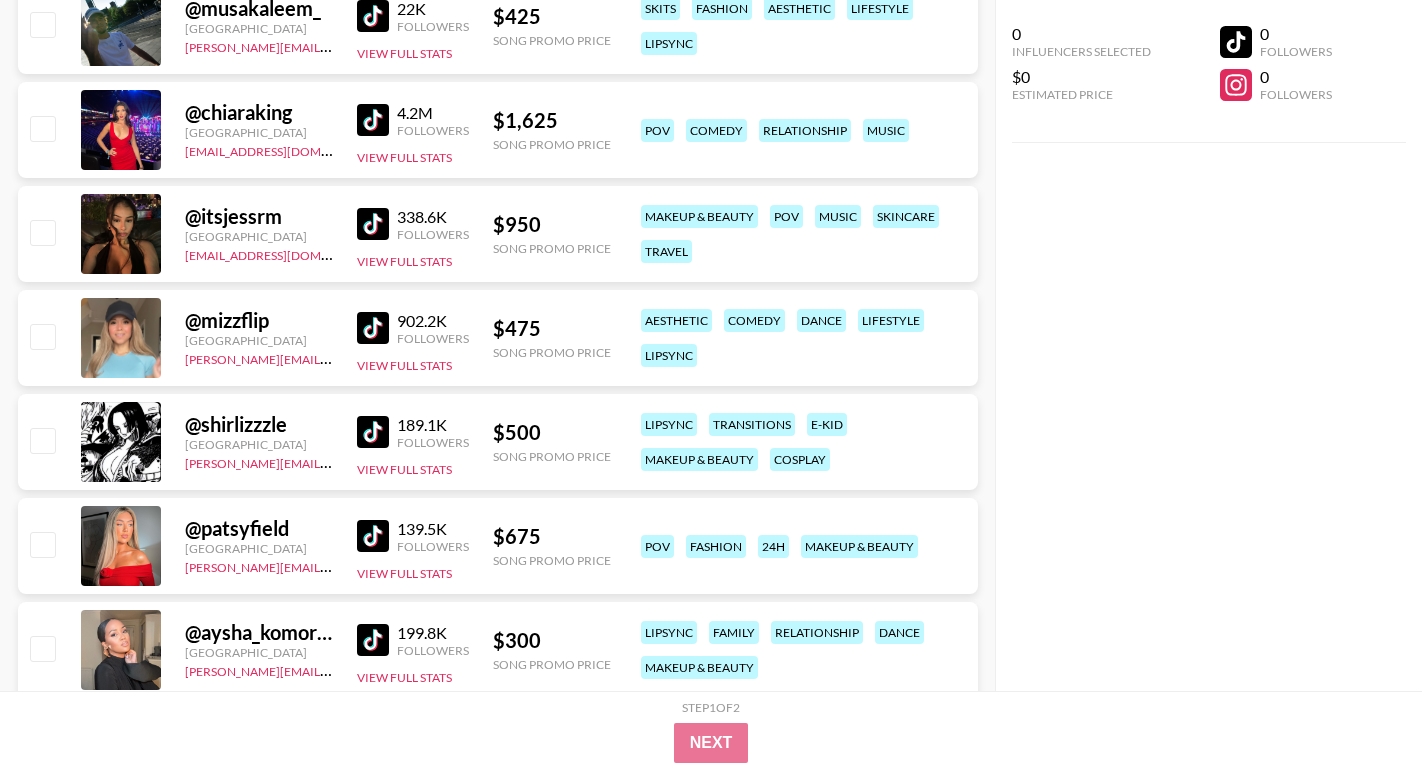 click at bounding box center (373, 328) 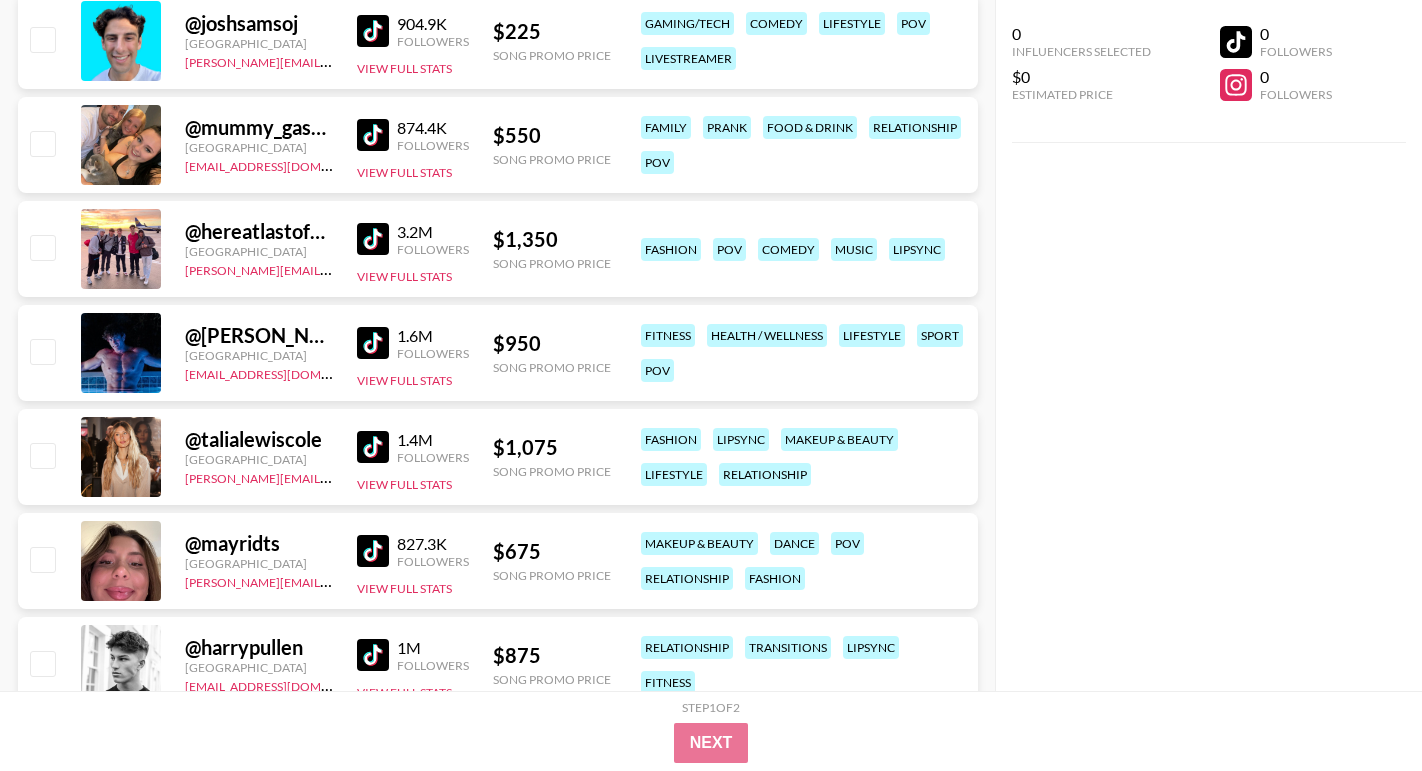 scroll, scrollTop: 7322, scrollLeft: 0, axis: vertical 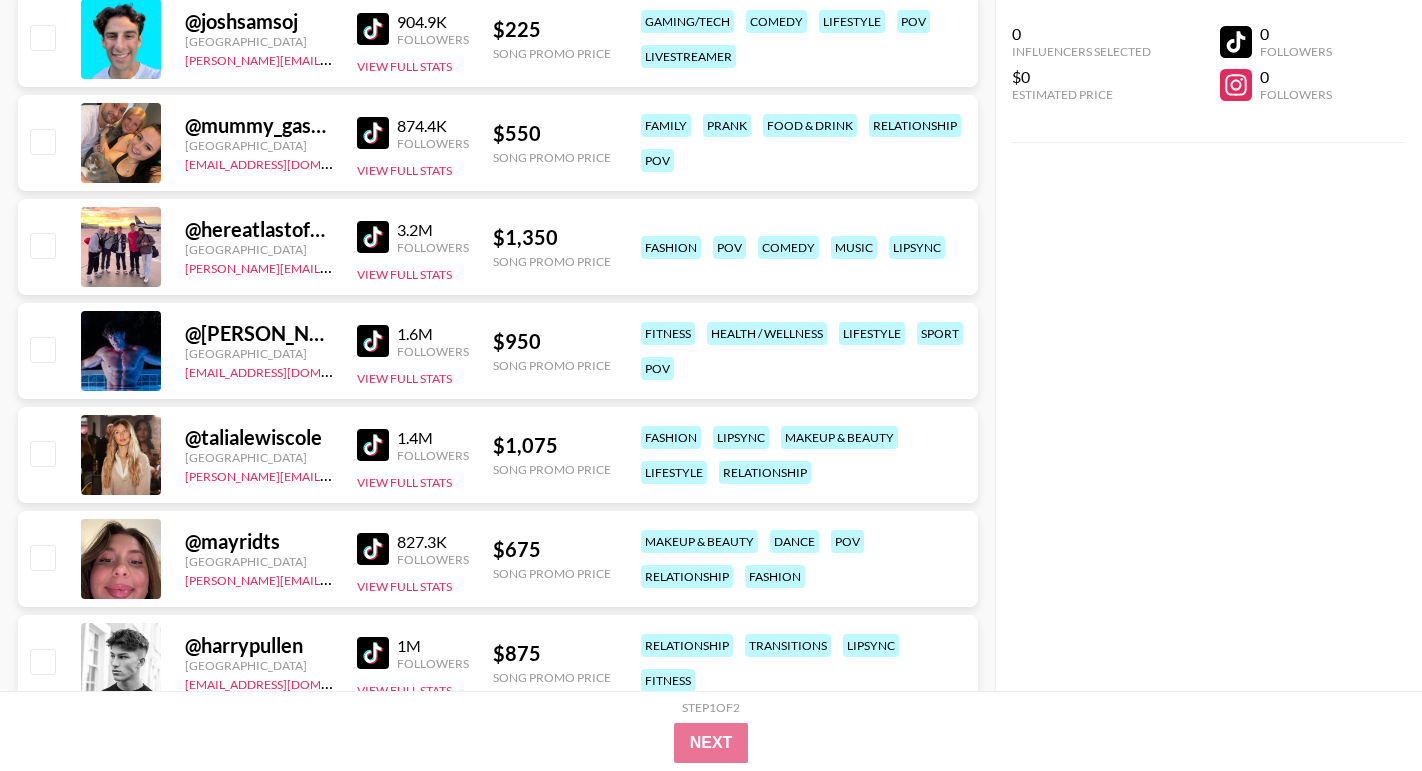 click at bounding box center [373, 549] 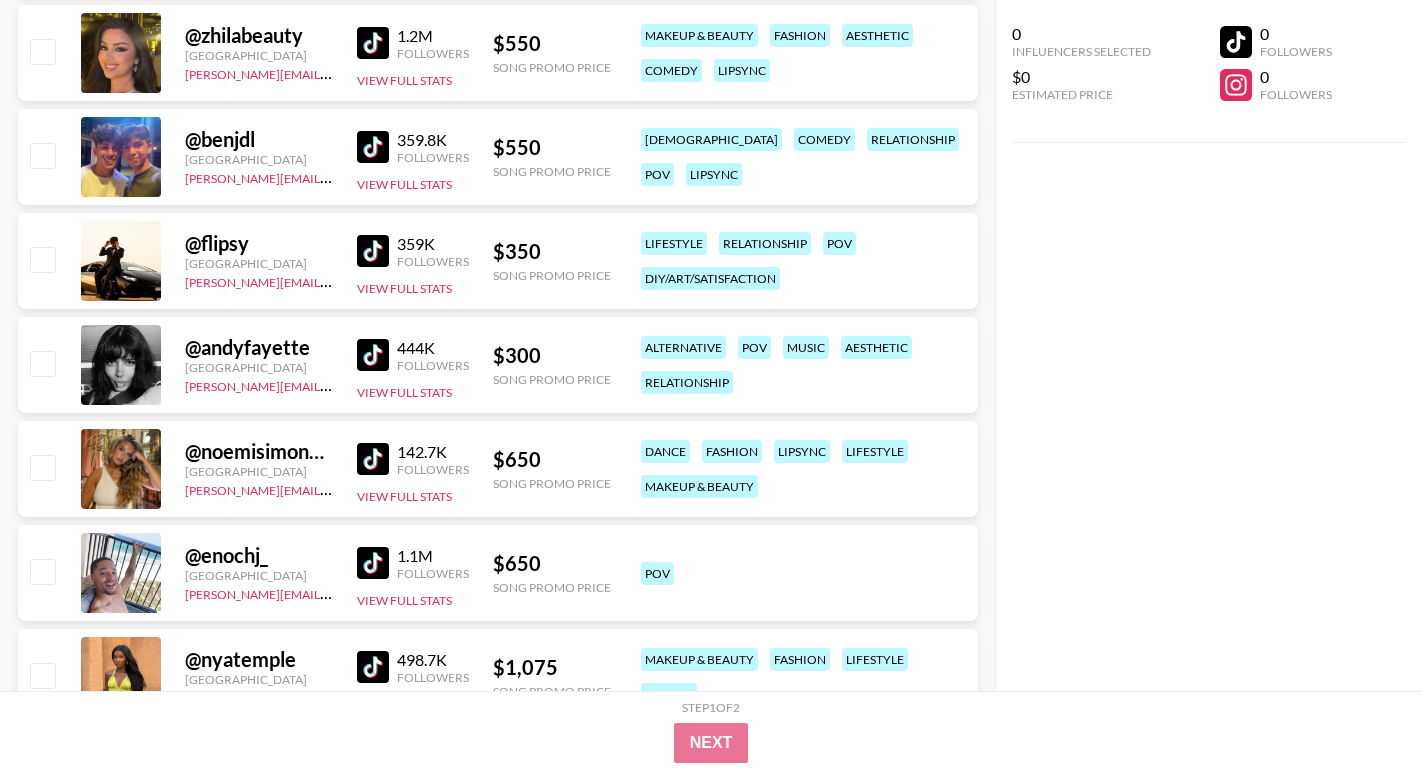 scroll, scrollTop: 8271, scrollLeft: 0, axis: vertical 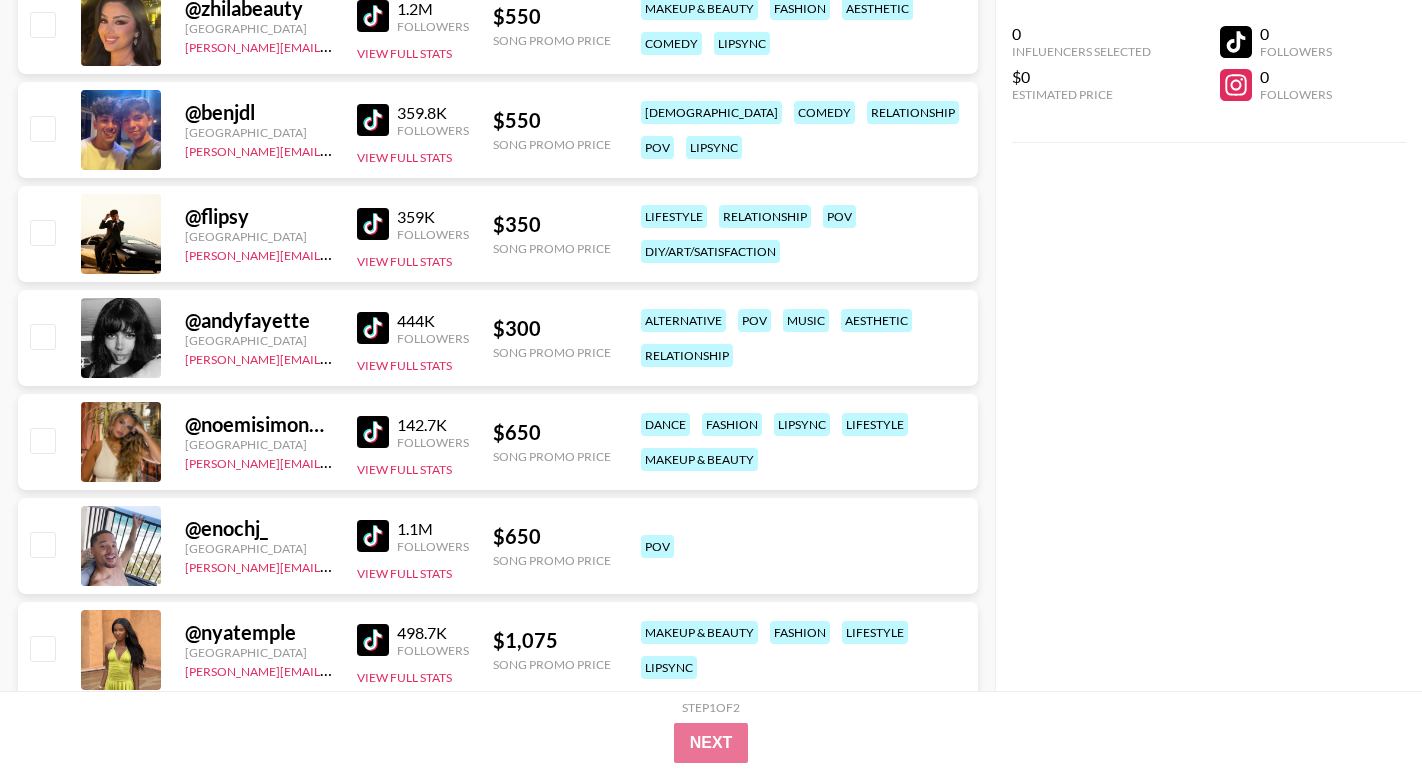 click at bounding box center [373, 328] 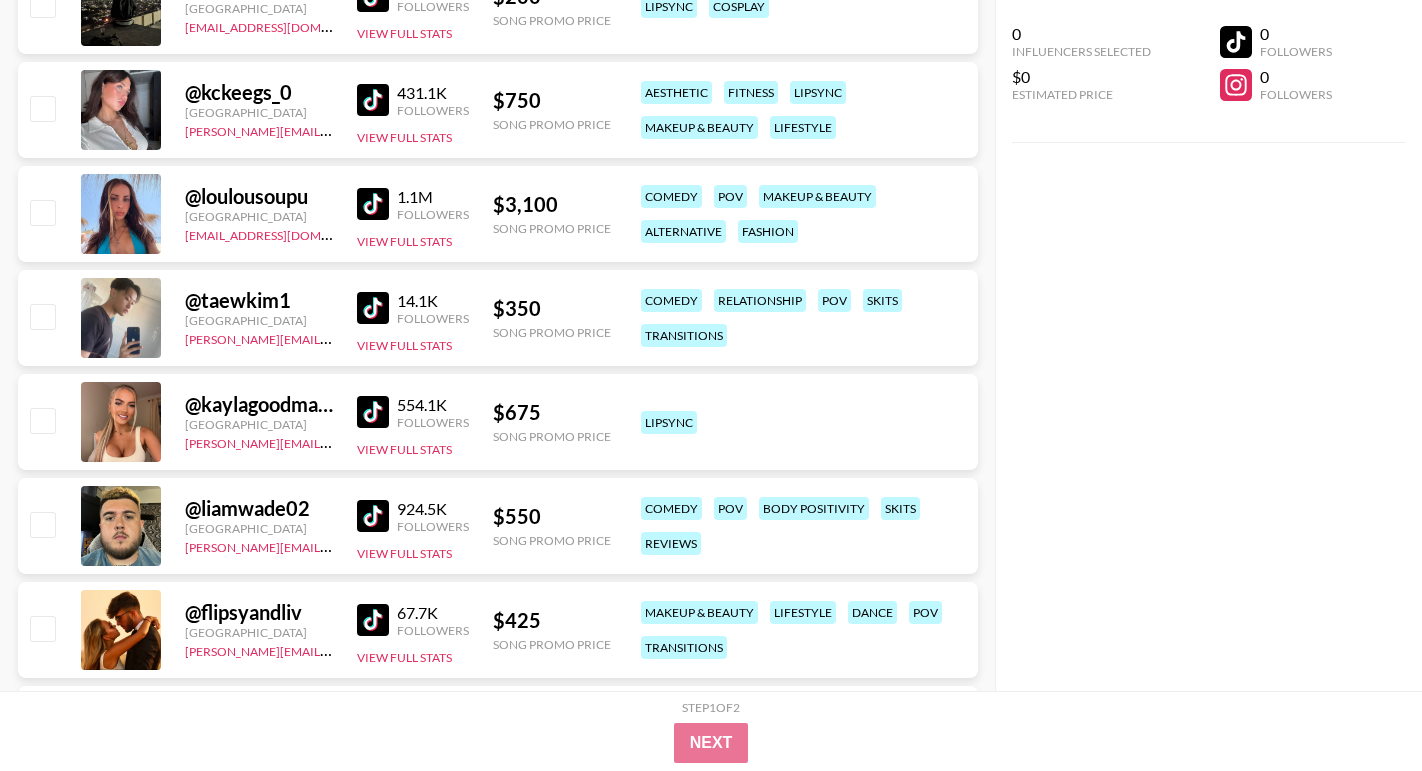 scroll, scrollTop: 9447, scrollLeft: 0, axis: vertical 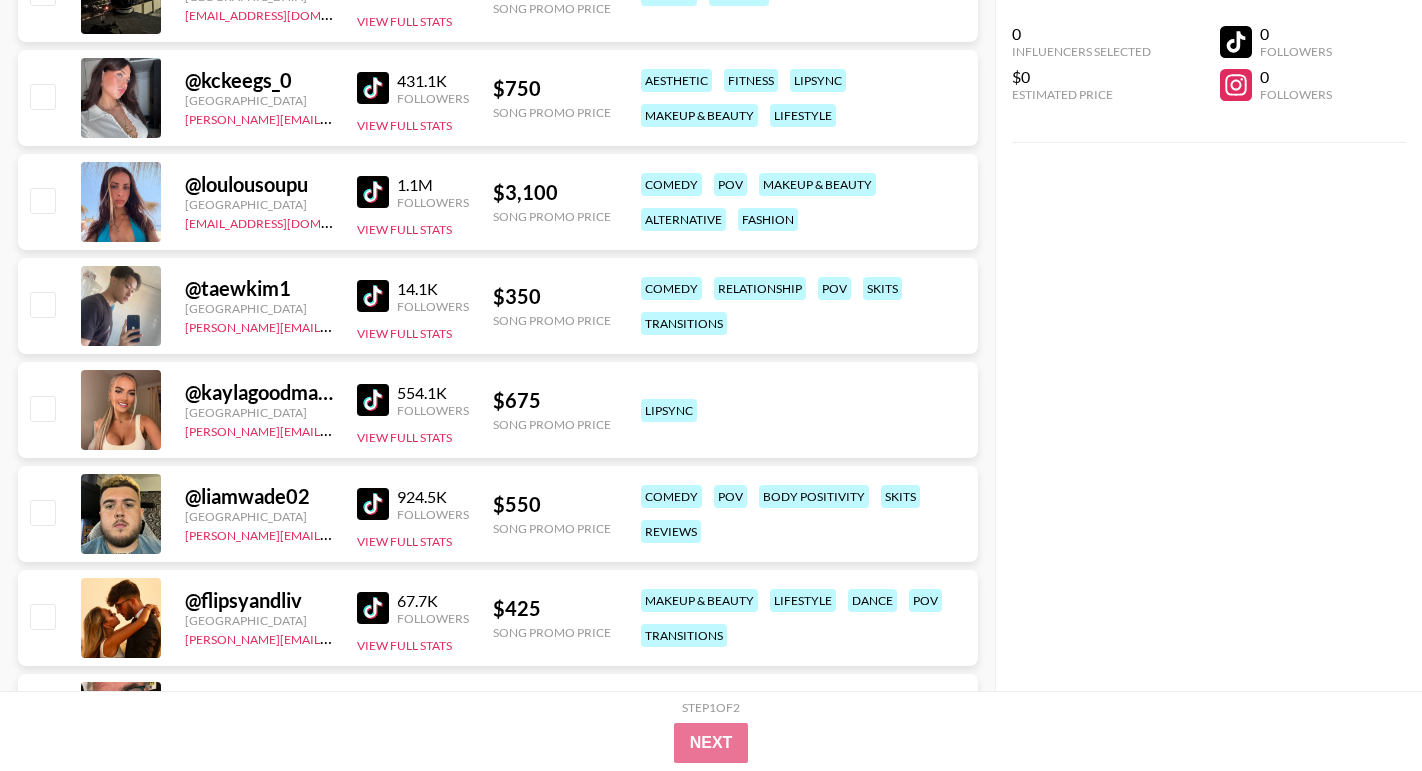 click at bounding box center (373, 400) 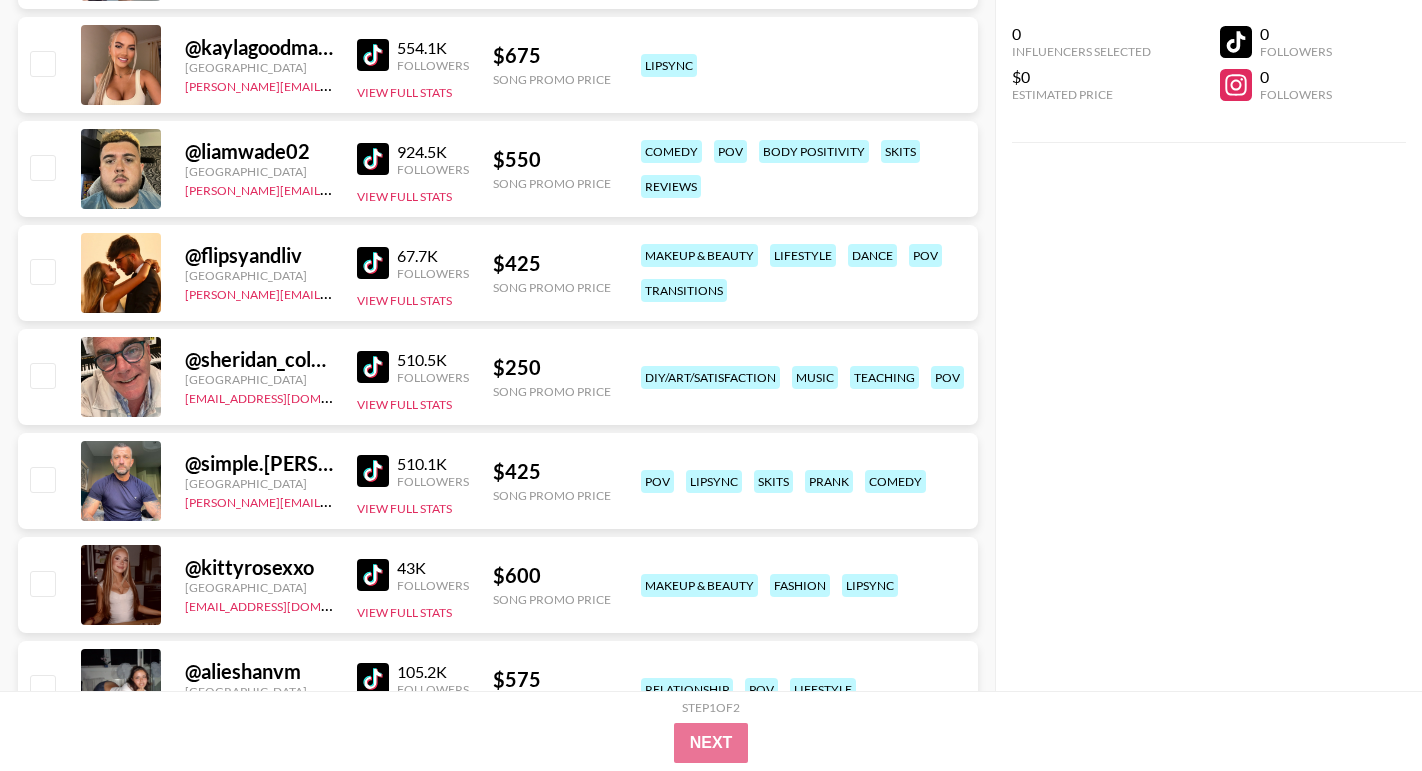 scroll, scrollTop: 9795, scrollLeft: 0, axis: vertical 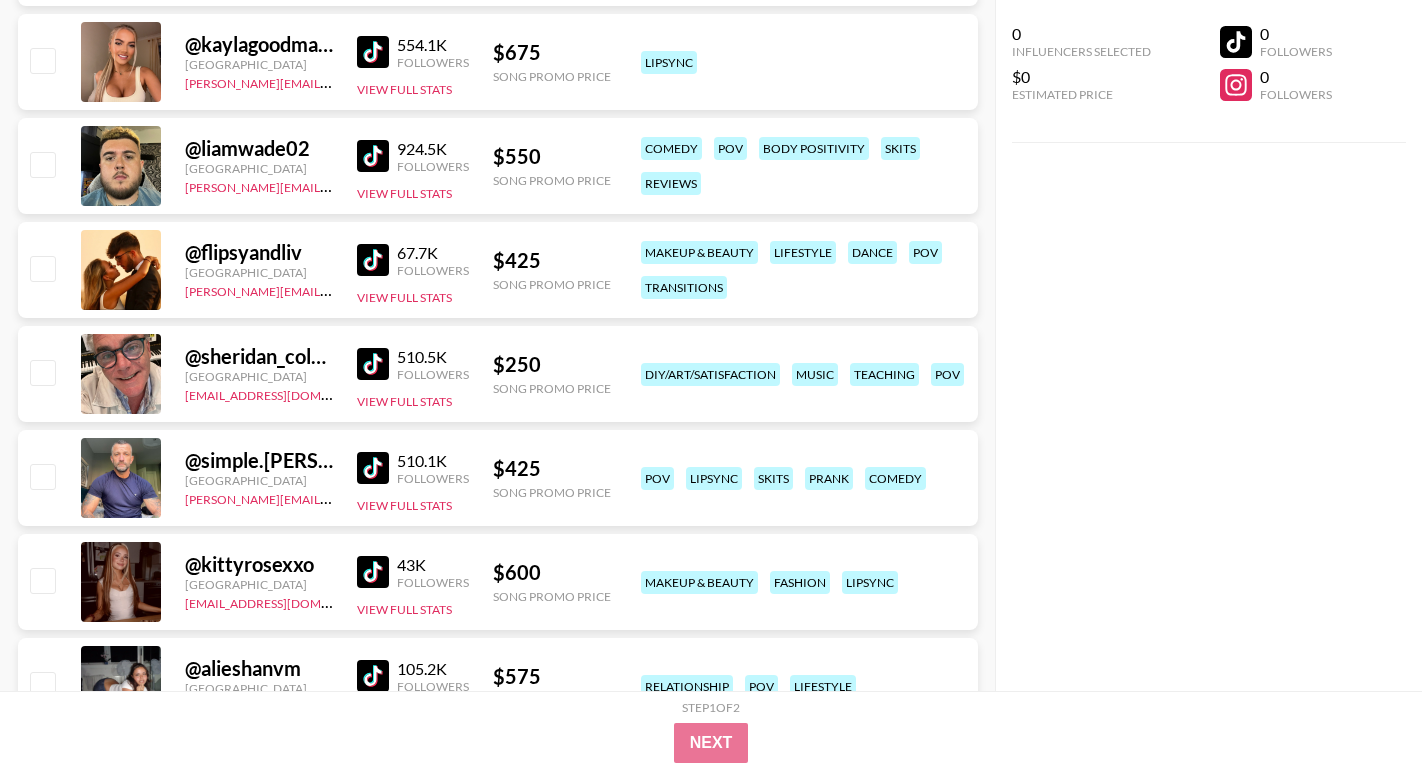 click at bounding box center [373, 364] 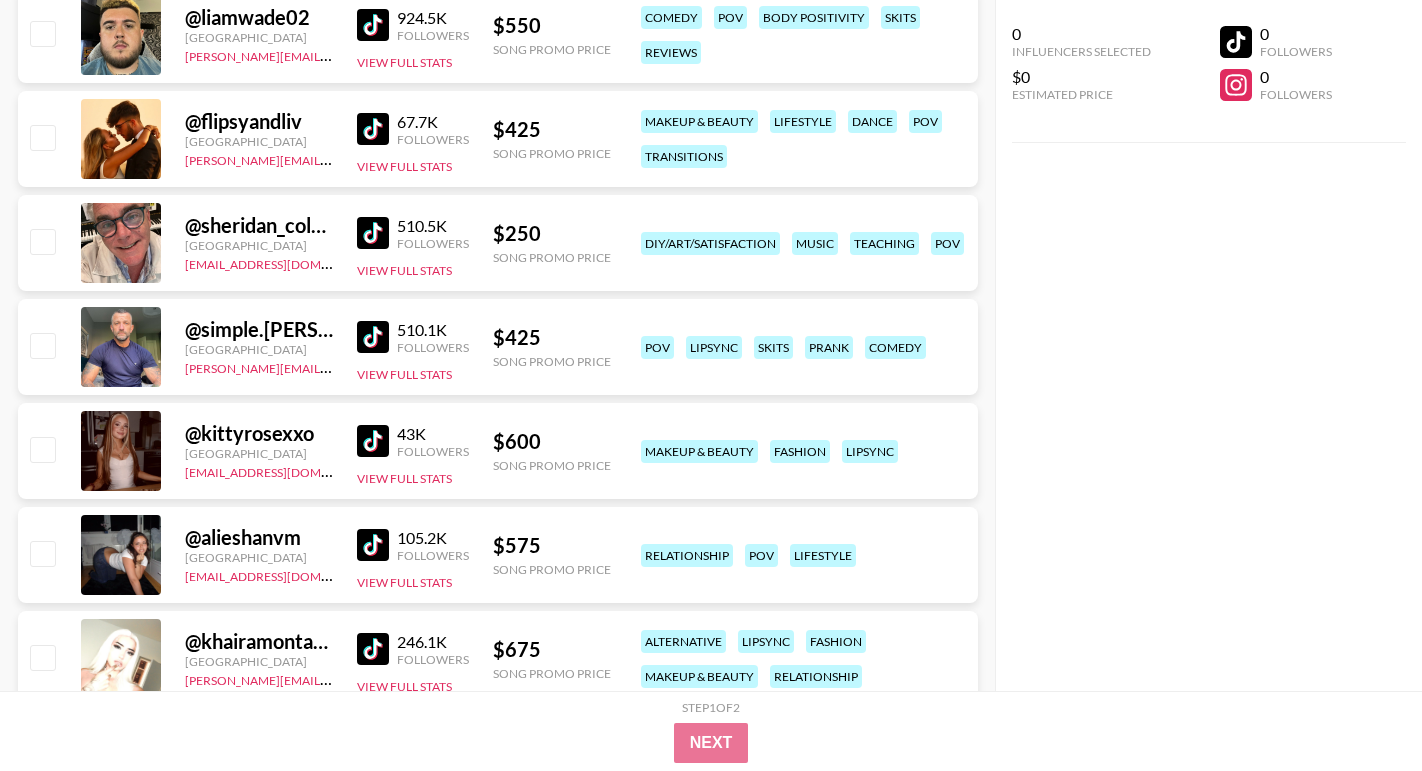 scroll, scrollTop: 9973, scrollLeft: 0, axis: vertical 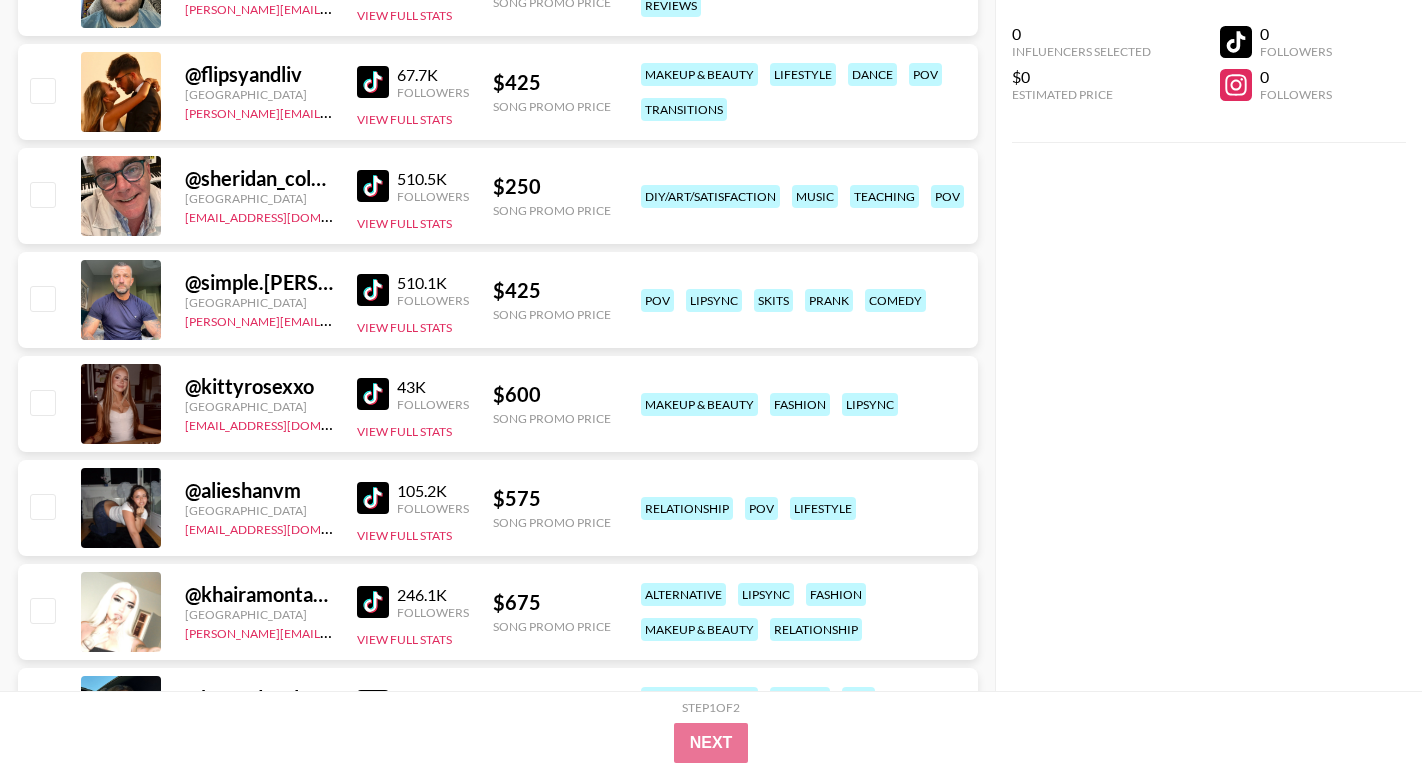 click at bounding box center (373, 186) 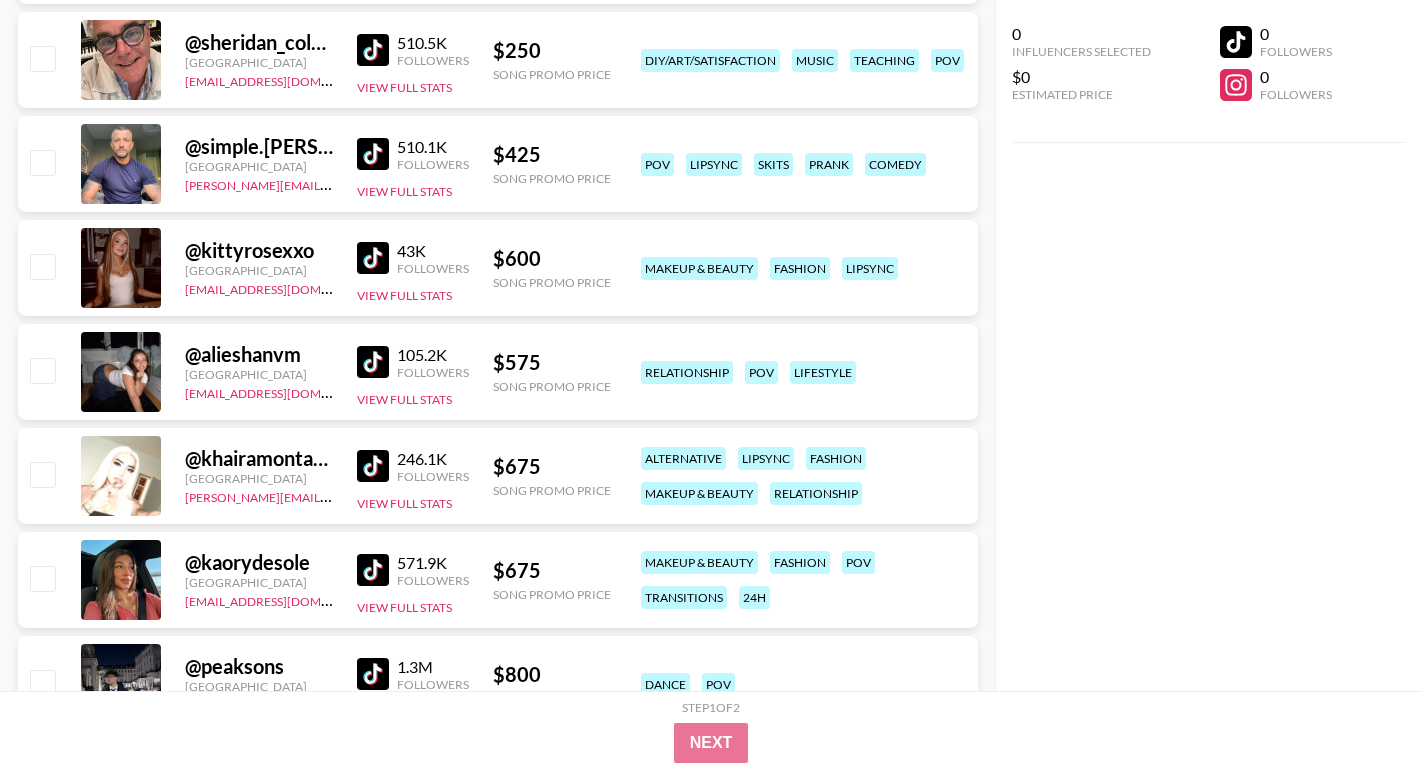 scroll, scrollTop: 10119, scrollLeft: 0, axis: vertical 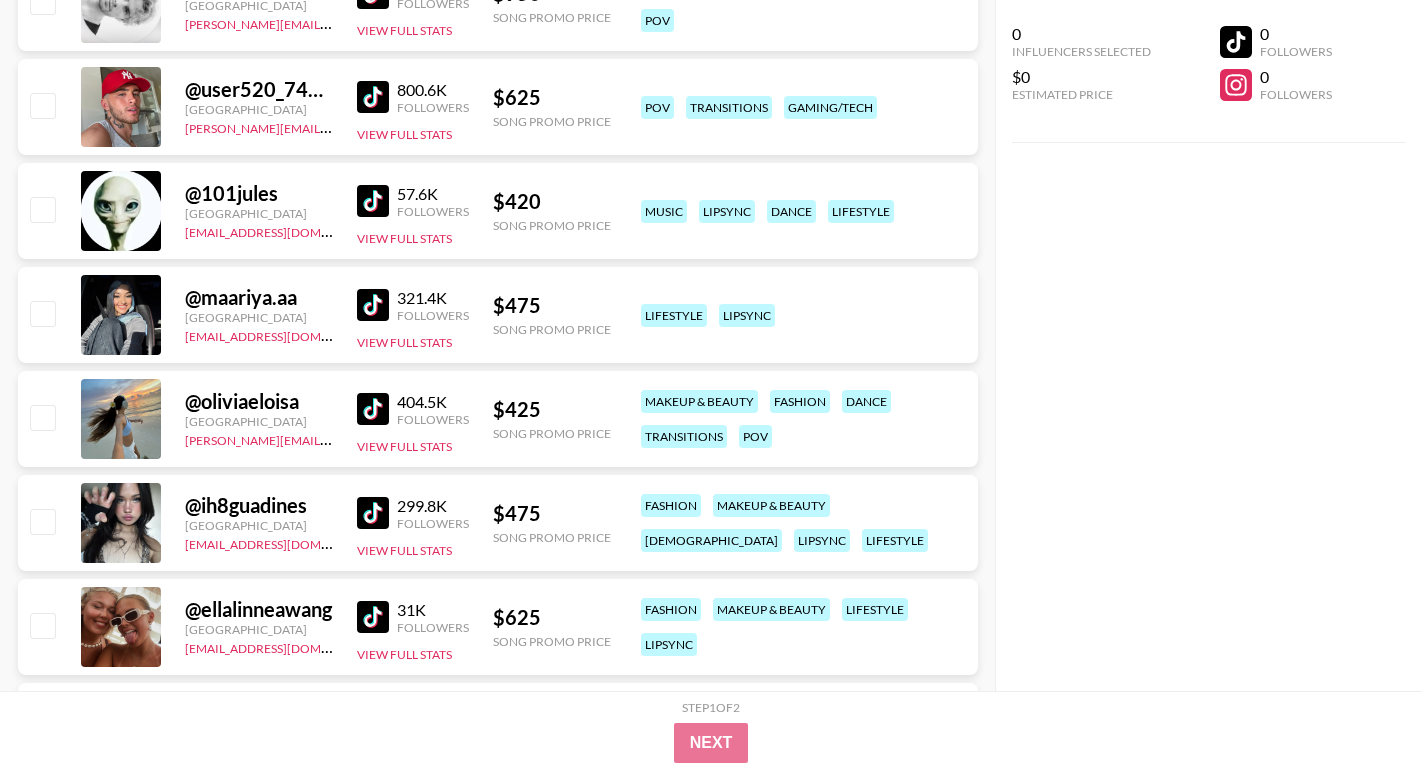 click at bounding box center (373, 201) 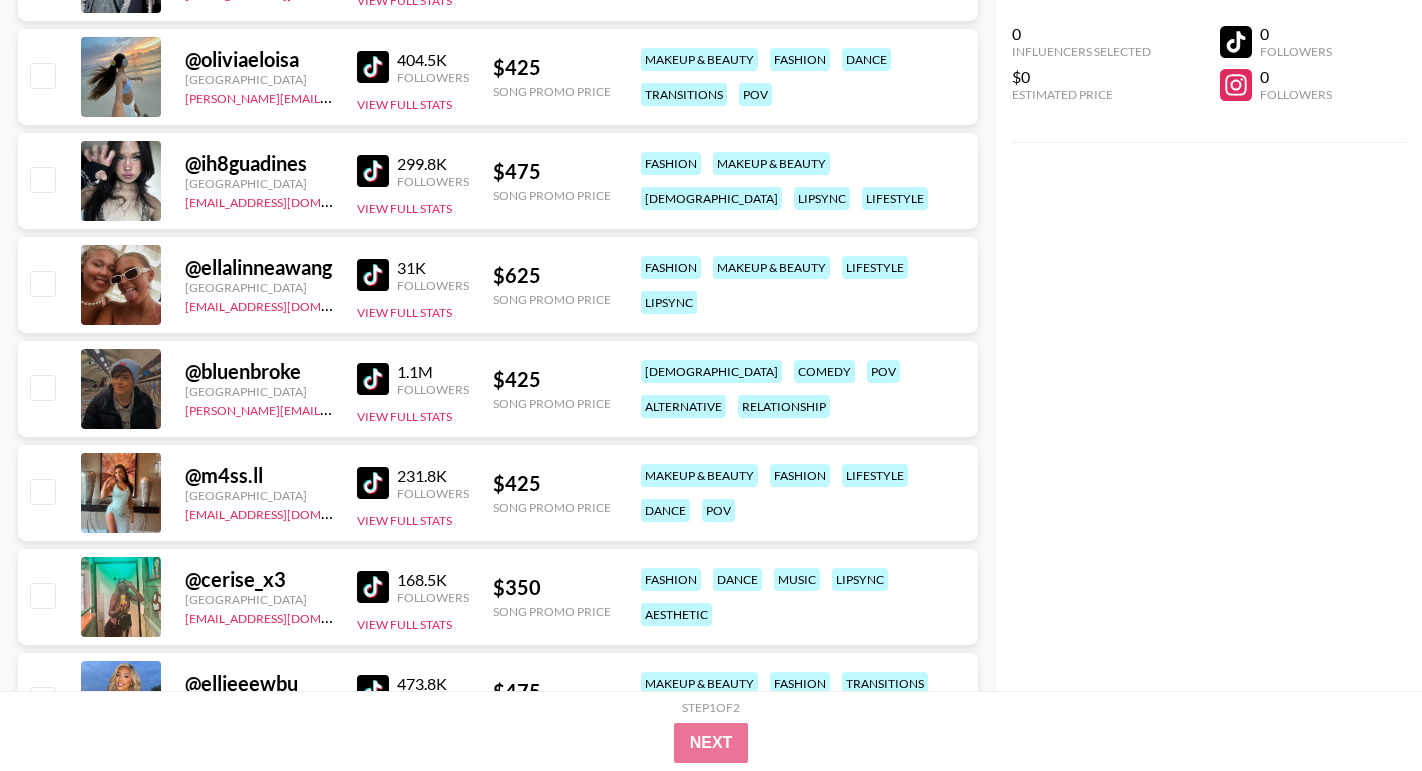 scroll, scrollTop: 11779, scrollLeft: 0, axis: vertical 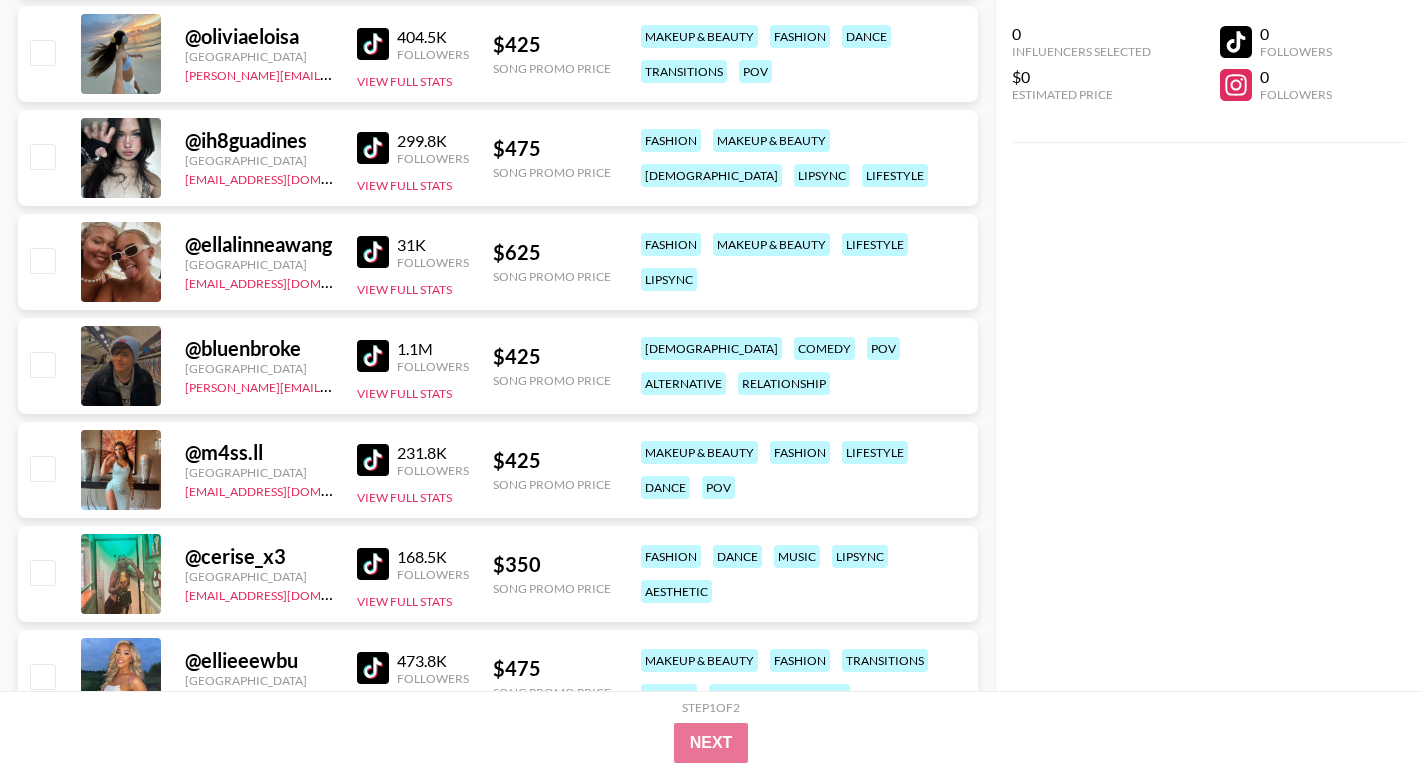 click at bounding box center [373, 252] 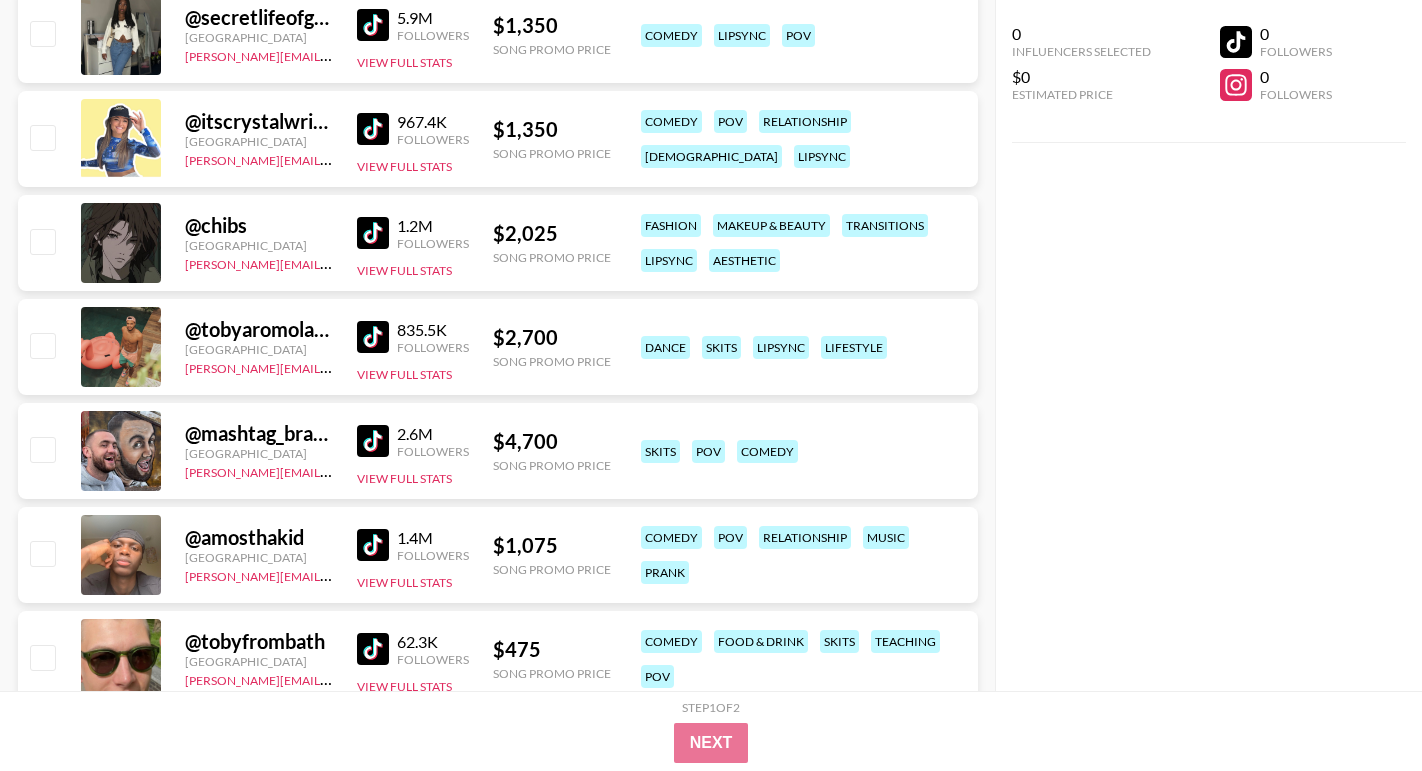 scroll, scrollTop: 0, scrollLeft: 0, axis: both 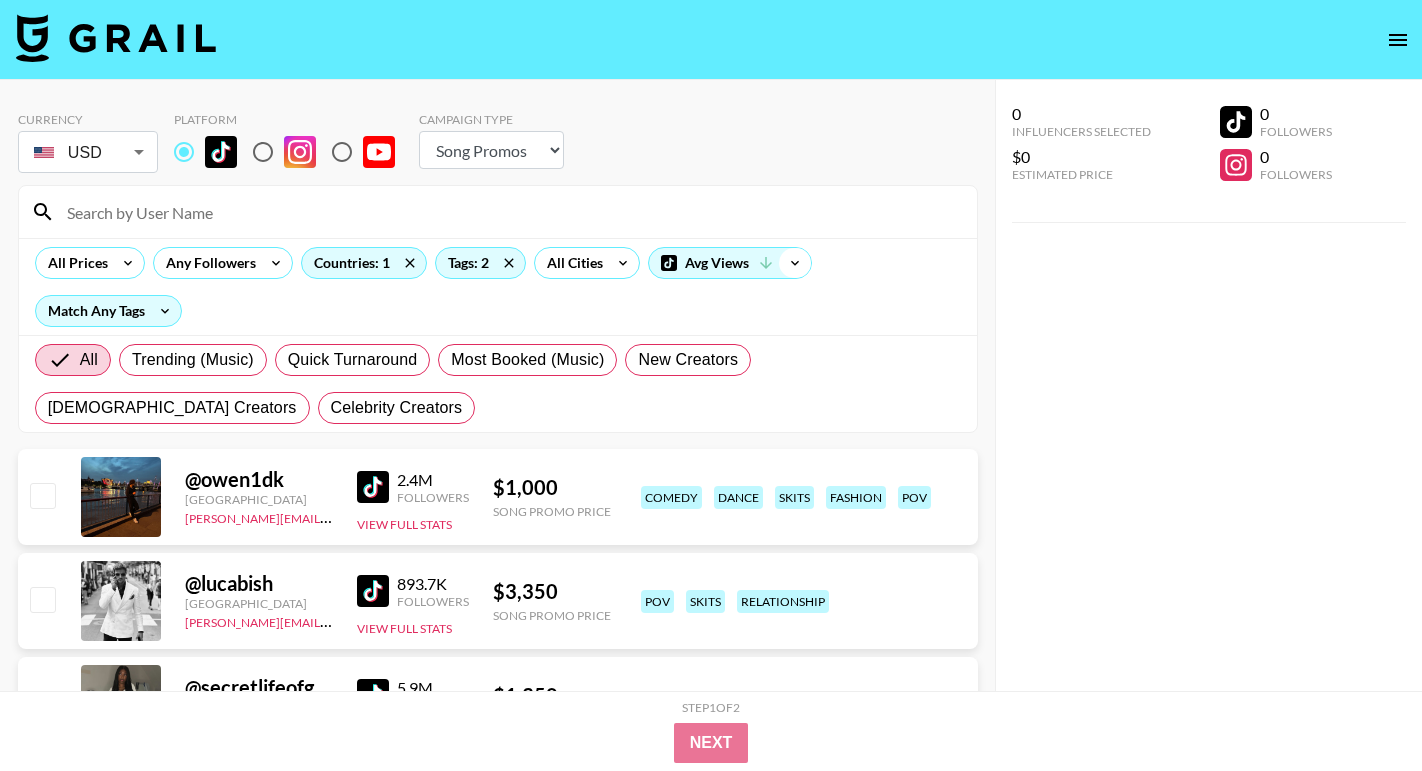 click 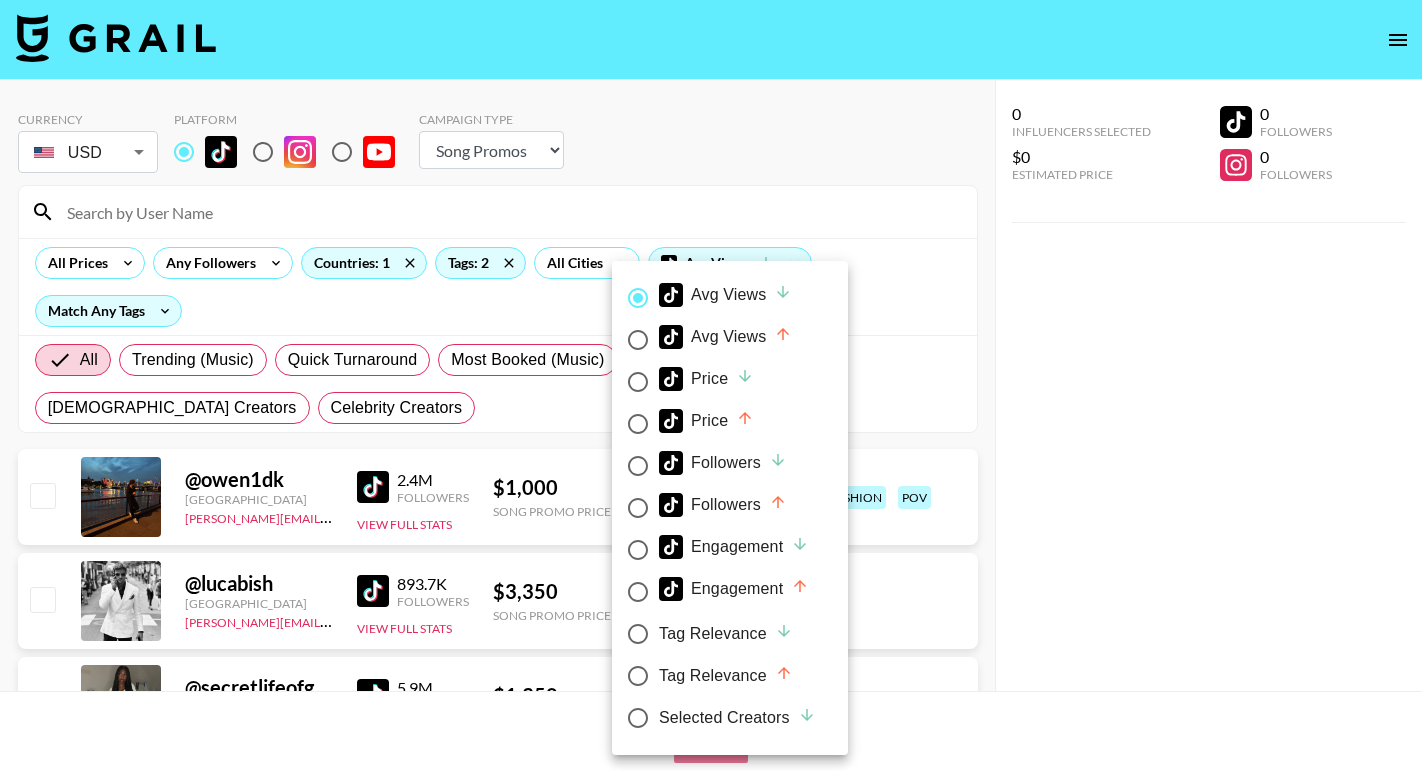 click on "Price" at bounding box center (706, 379) 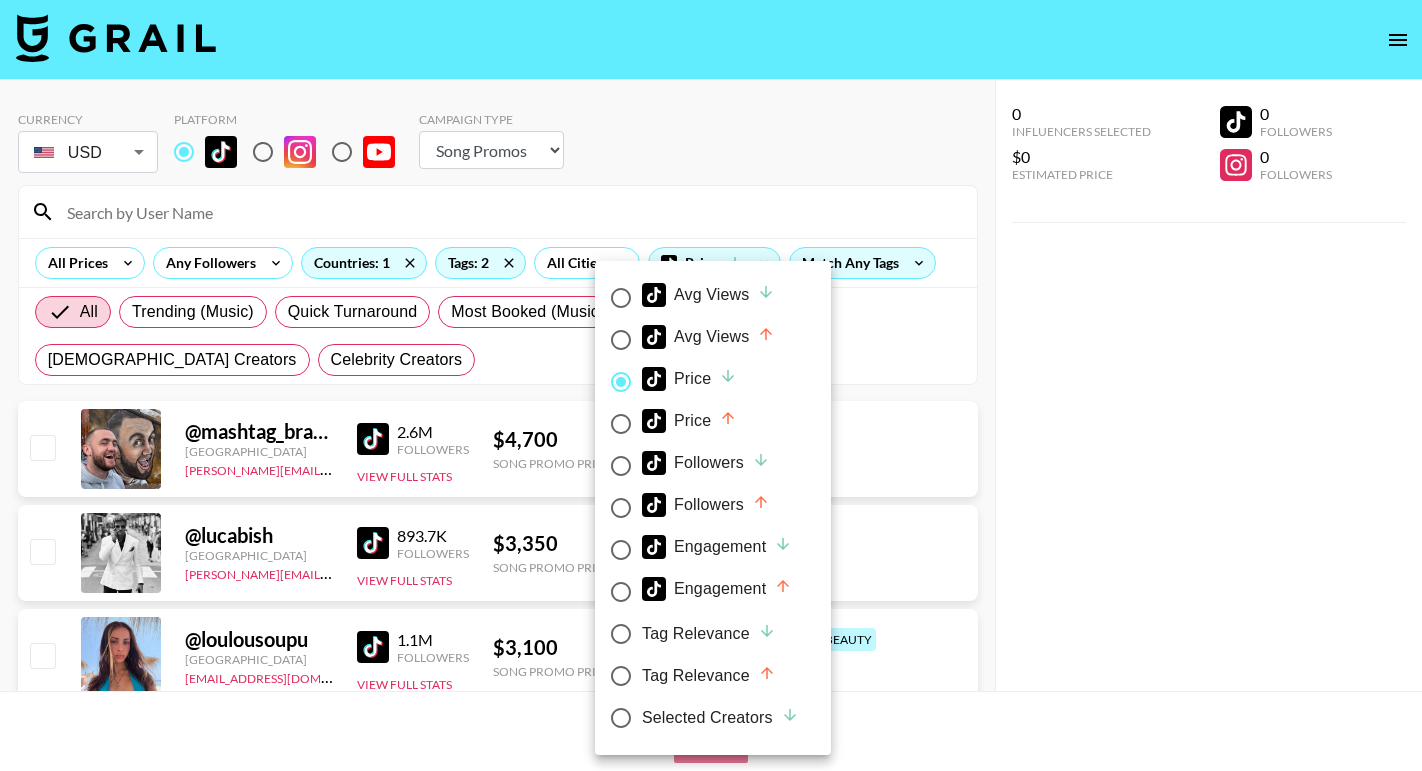 click at bounding box center (711, 385) 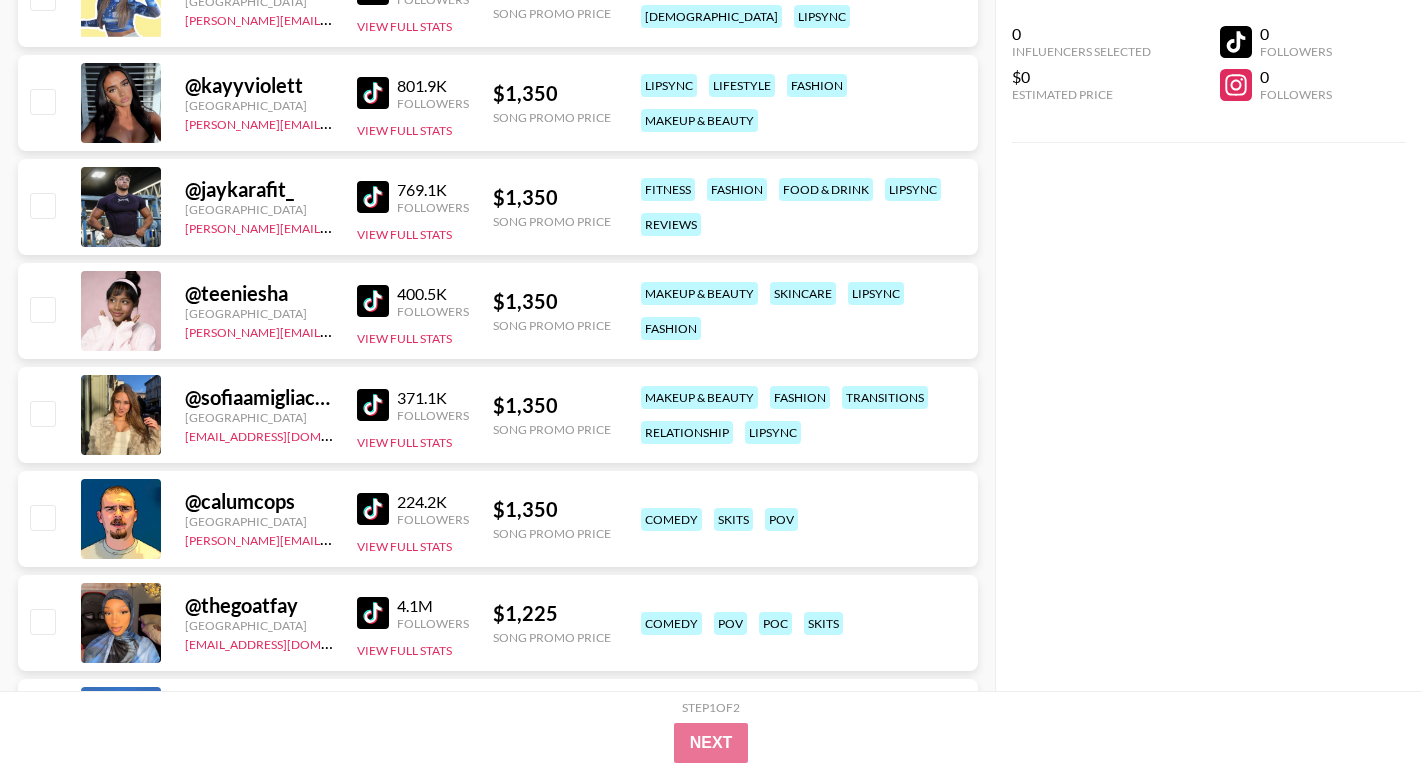 scroll, scrollTop: 2682, scrollLeft: 0, axis: vertical 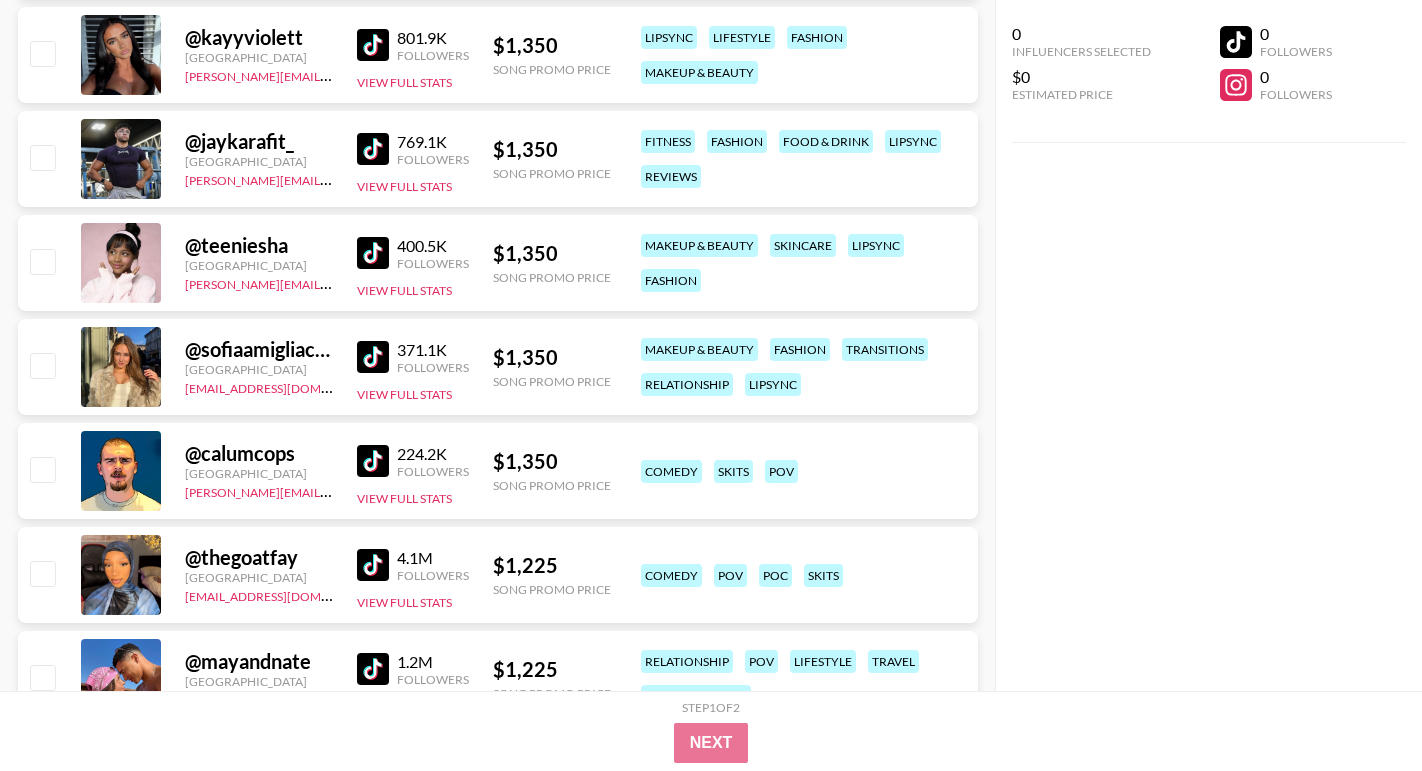 click at bounding box center [373, 253] 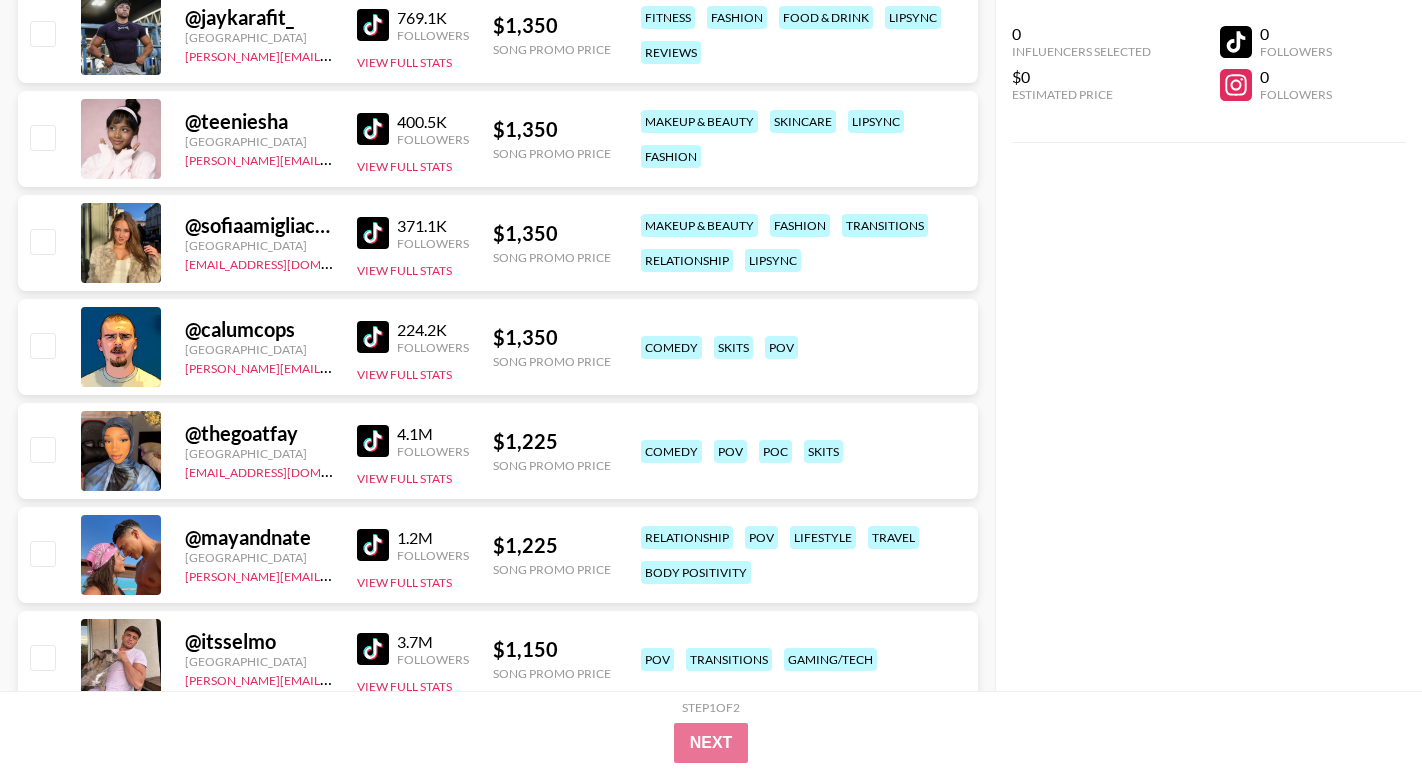 scroll, scrollTop: 2863, scrollLeft: 0, axis: vertical 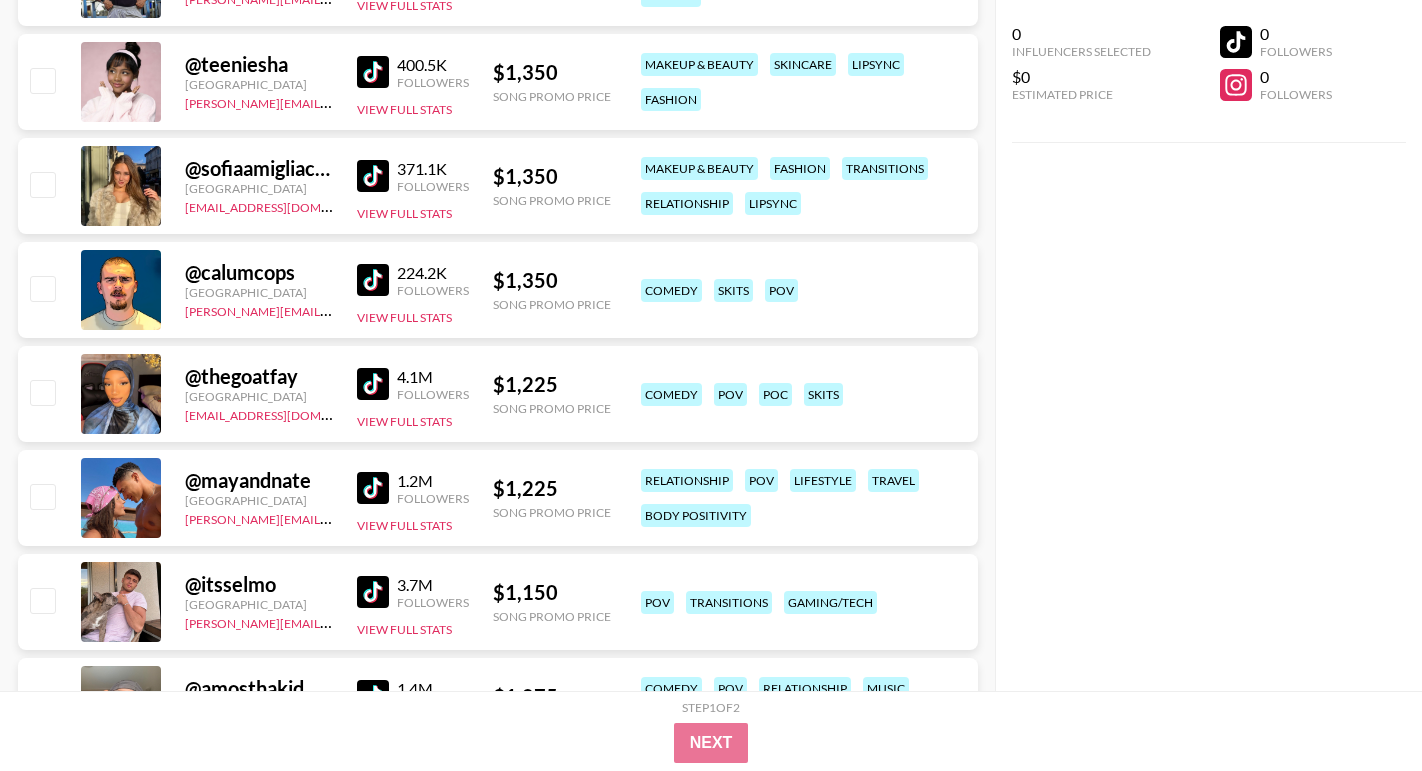 click at bounding box center [373, 384] 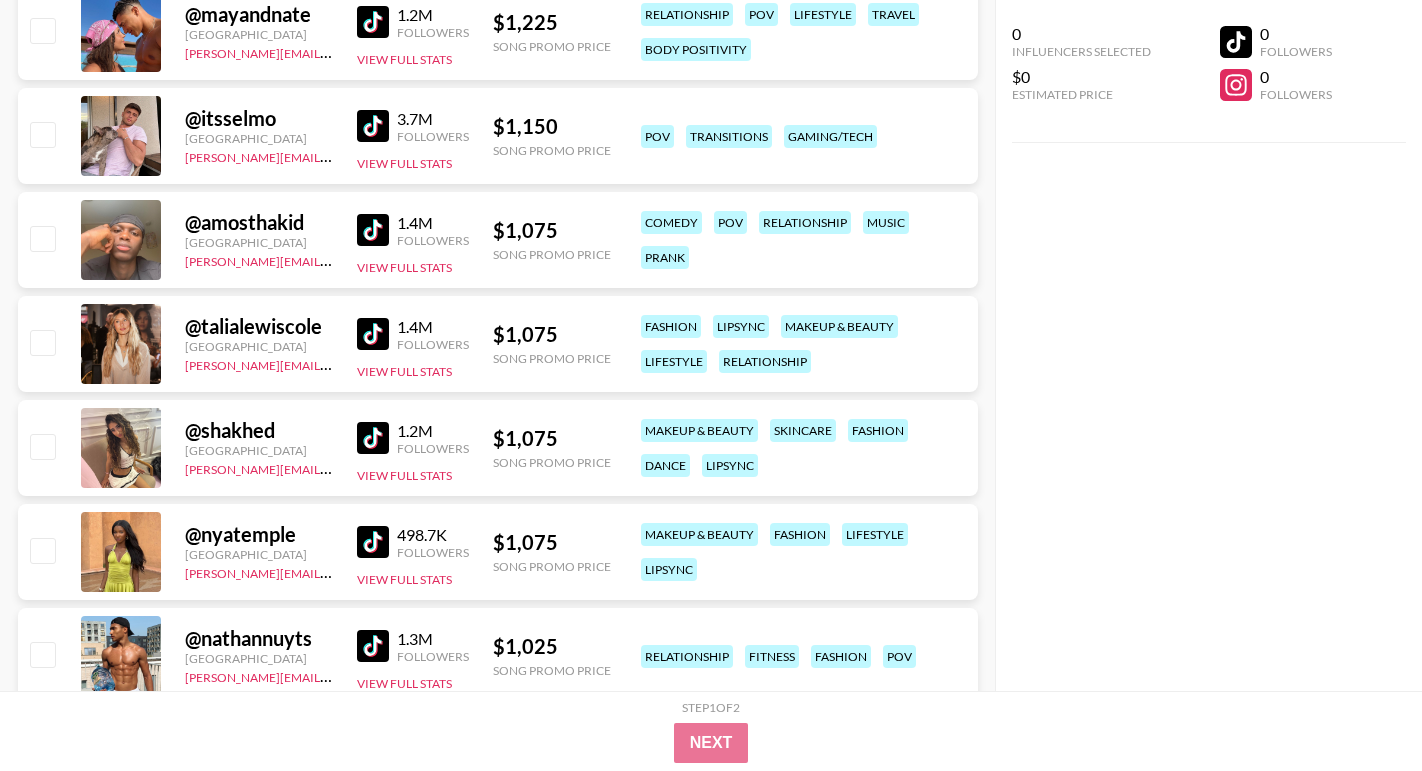 scroll, scrollTop: 3337, scrollLeft: 0, axis: vertical 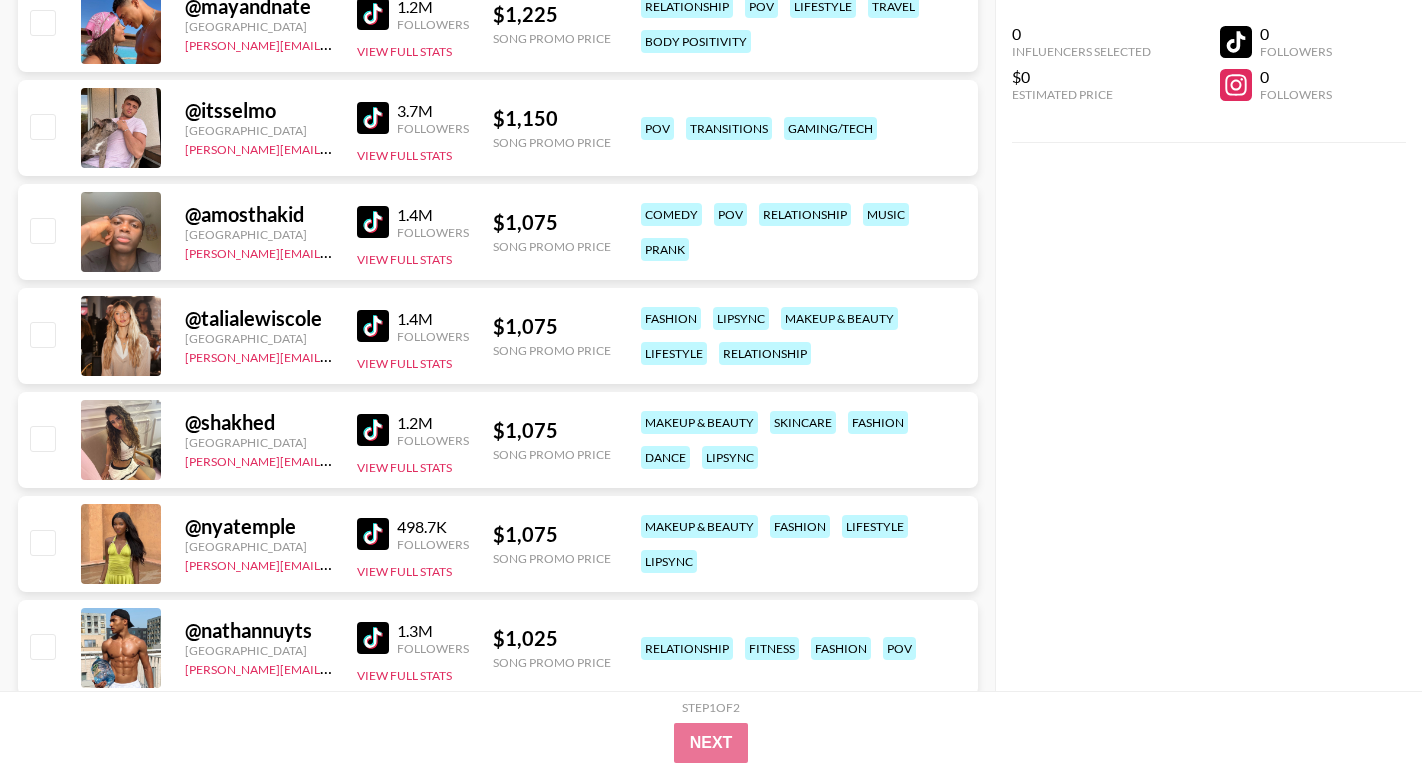 click at bounding box center (373, 326) 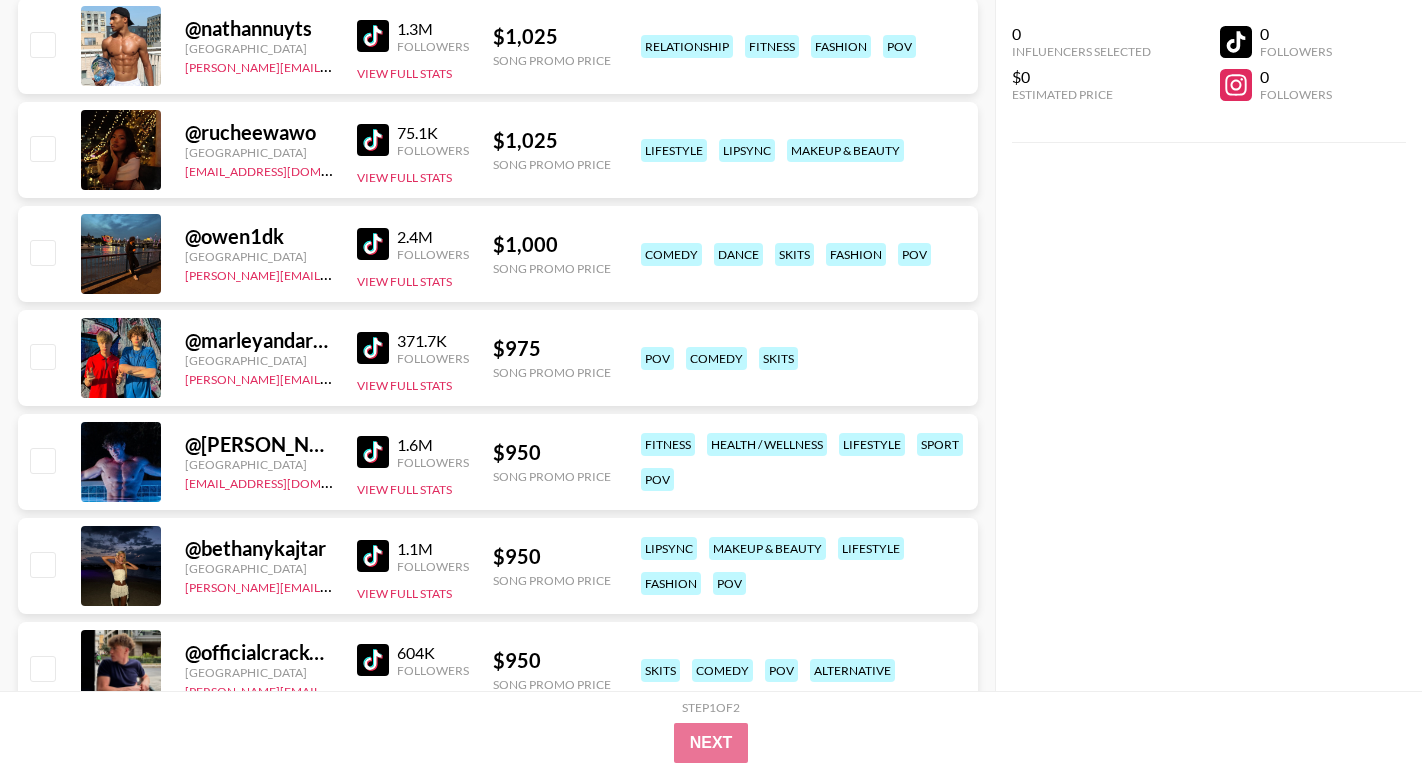 scroll, scrollTop: 3918, scrollLeft: 0, axis: vertical 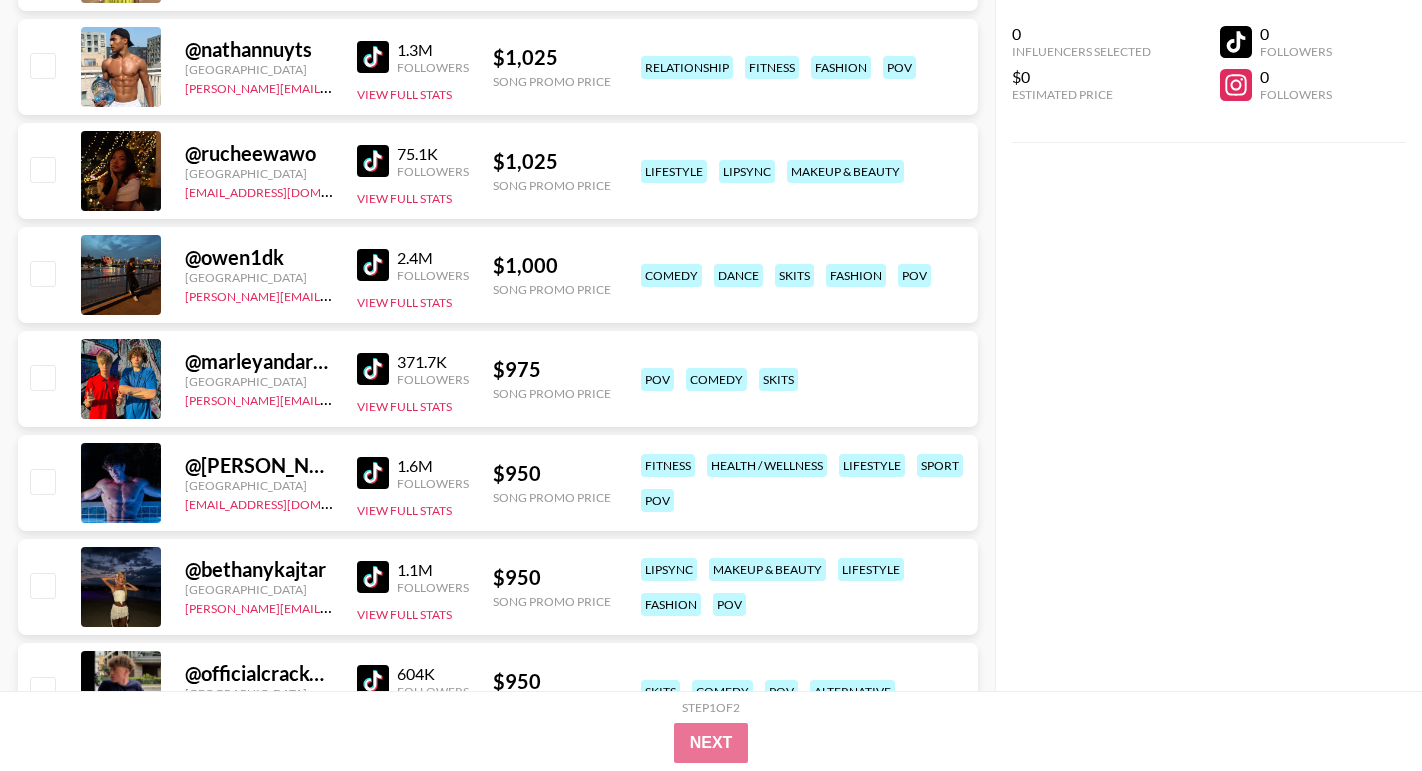 click at bounding box center [373, 161] 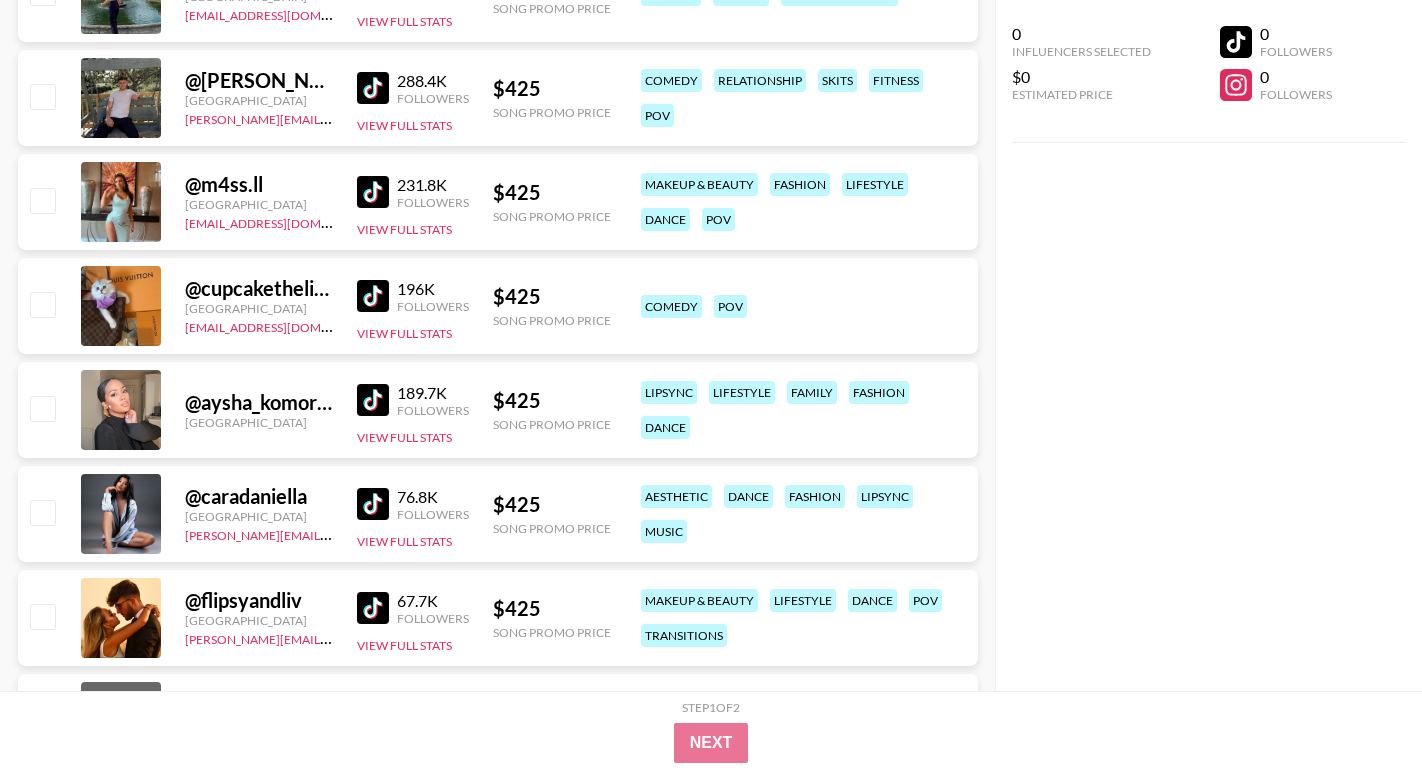 scroll, scrollTop: 13263, scrollLeft: 0, axis: vertical 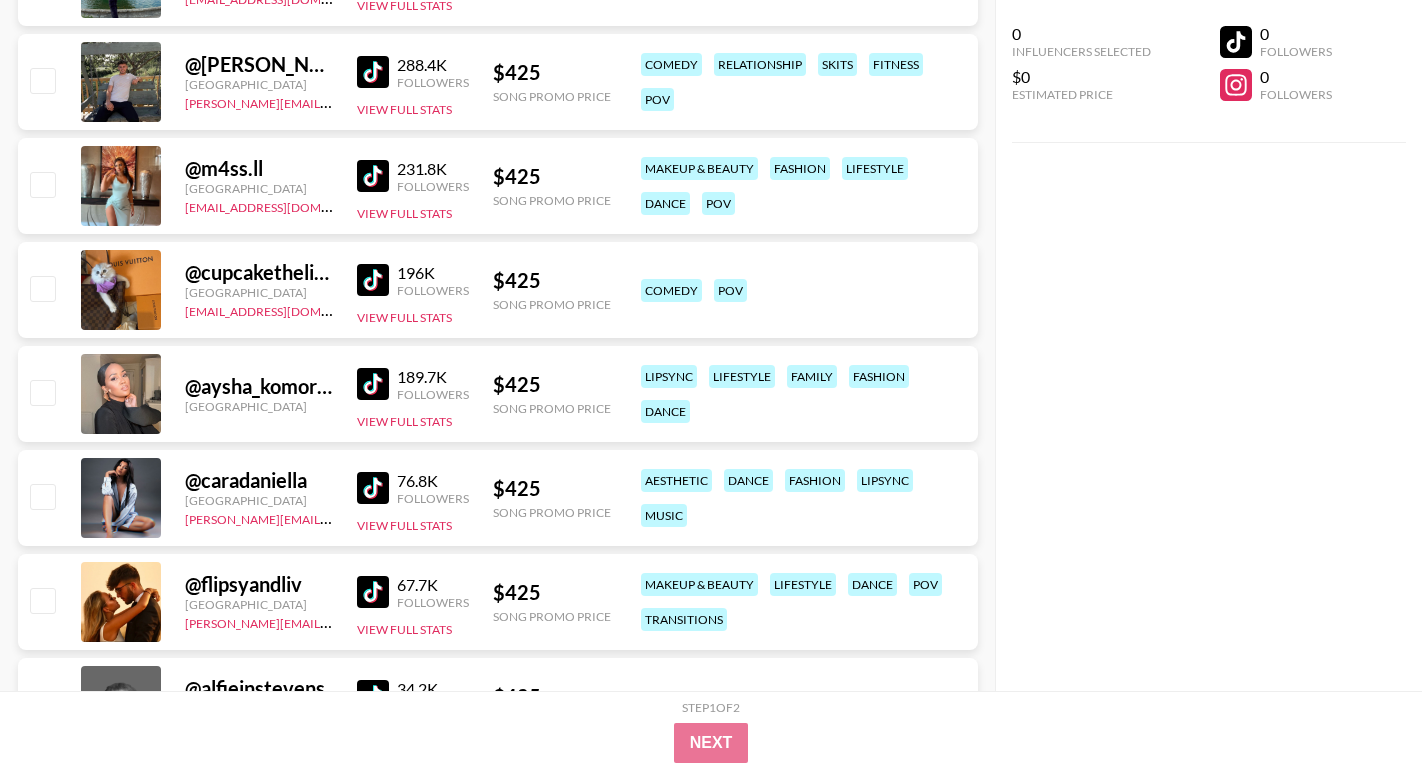 click at bounding box center (373, 280) 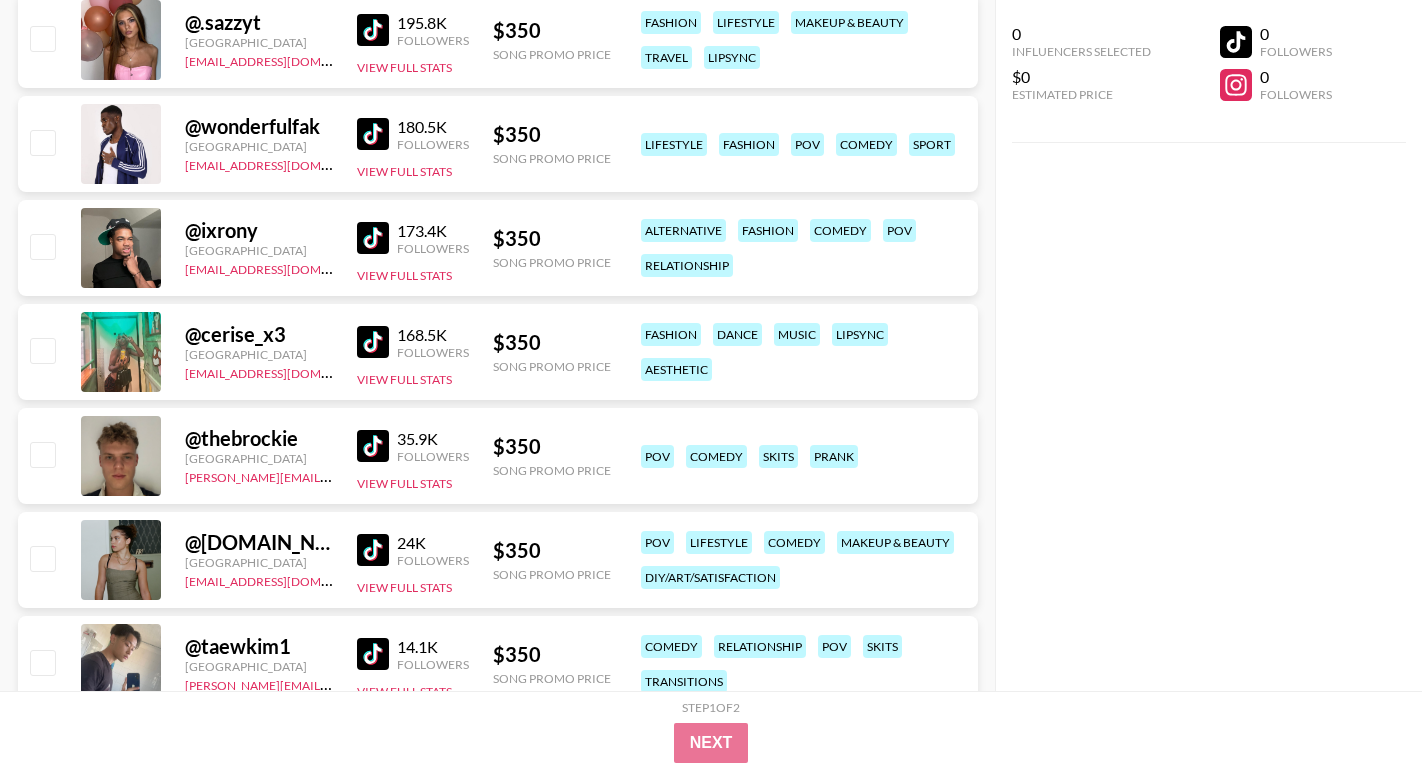 scroll, scrollTop: 15724, scrollLeft: 0, axis: vertical 